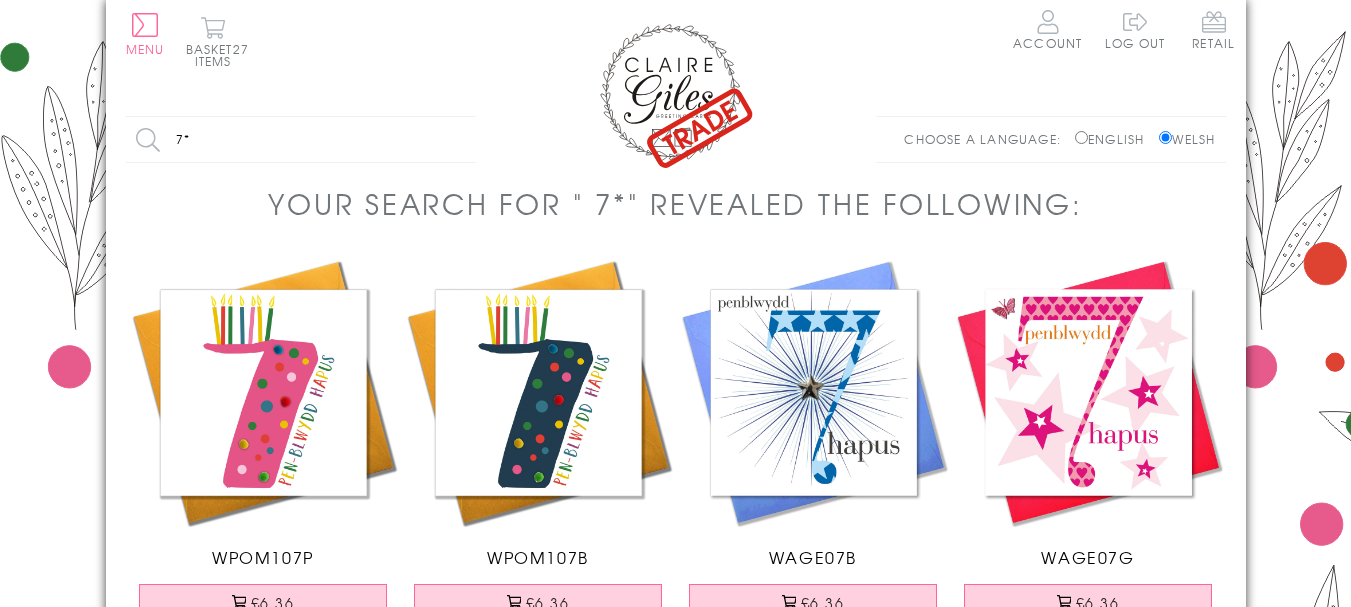 scroll, scrollTop: 0, scrollLeft: 0, axis: both 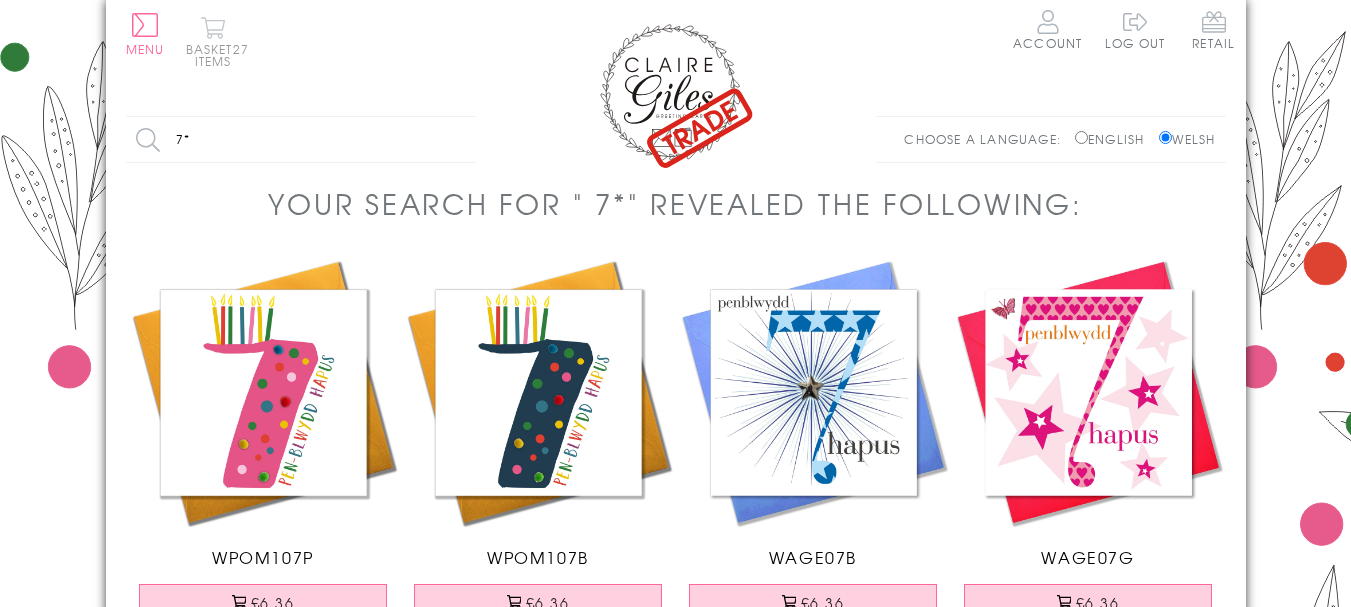 click on "Basket  27 items" at bounding box center [213, 41] 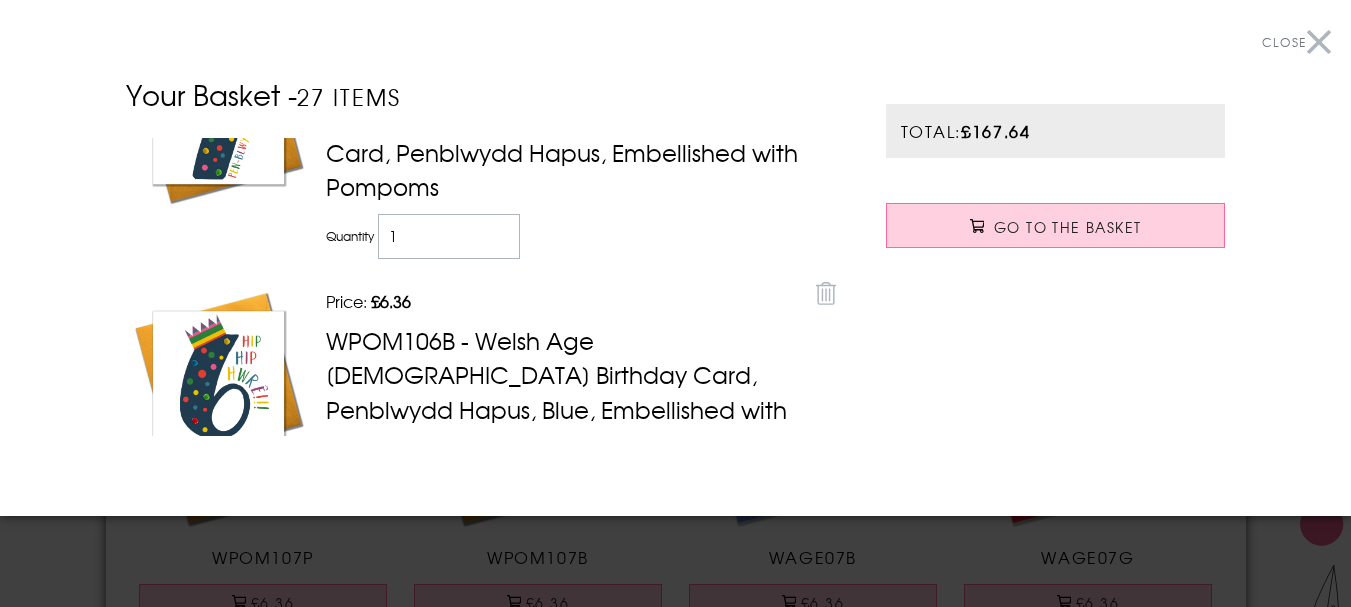 scroll, scrollTop: 133, scrollLeft: 0, axis: vertical 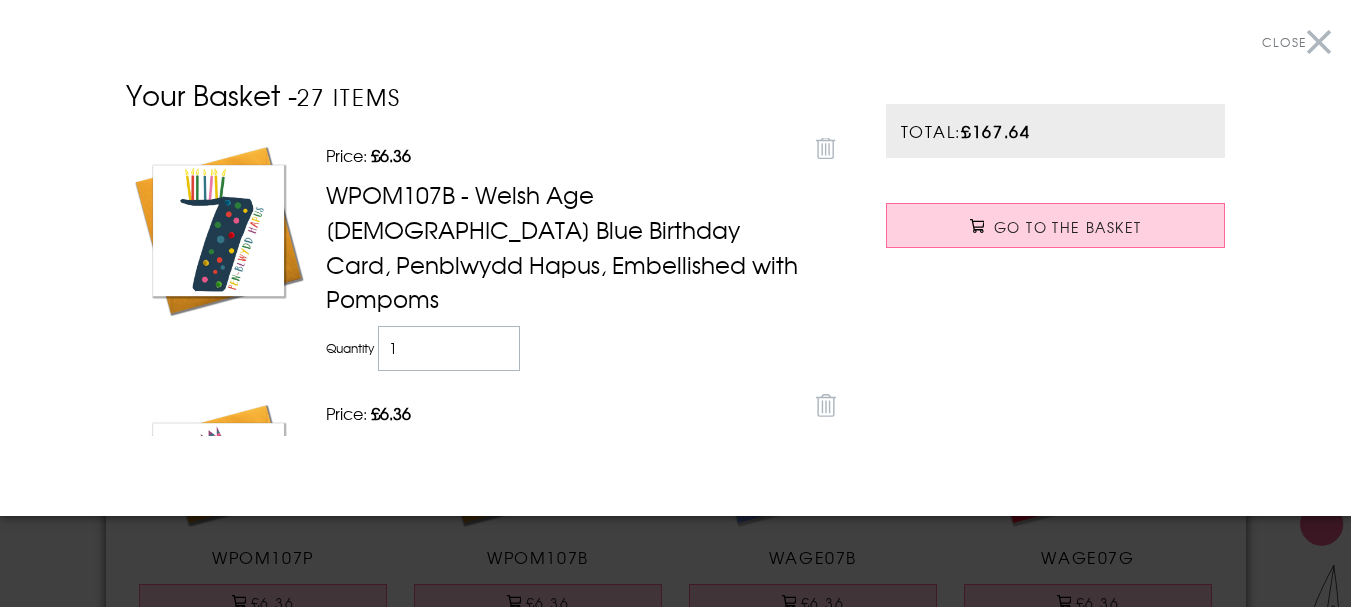 click on "Close" at bounding box center (1296, 42) 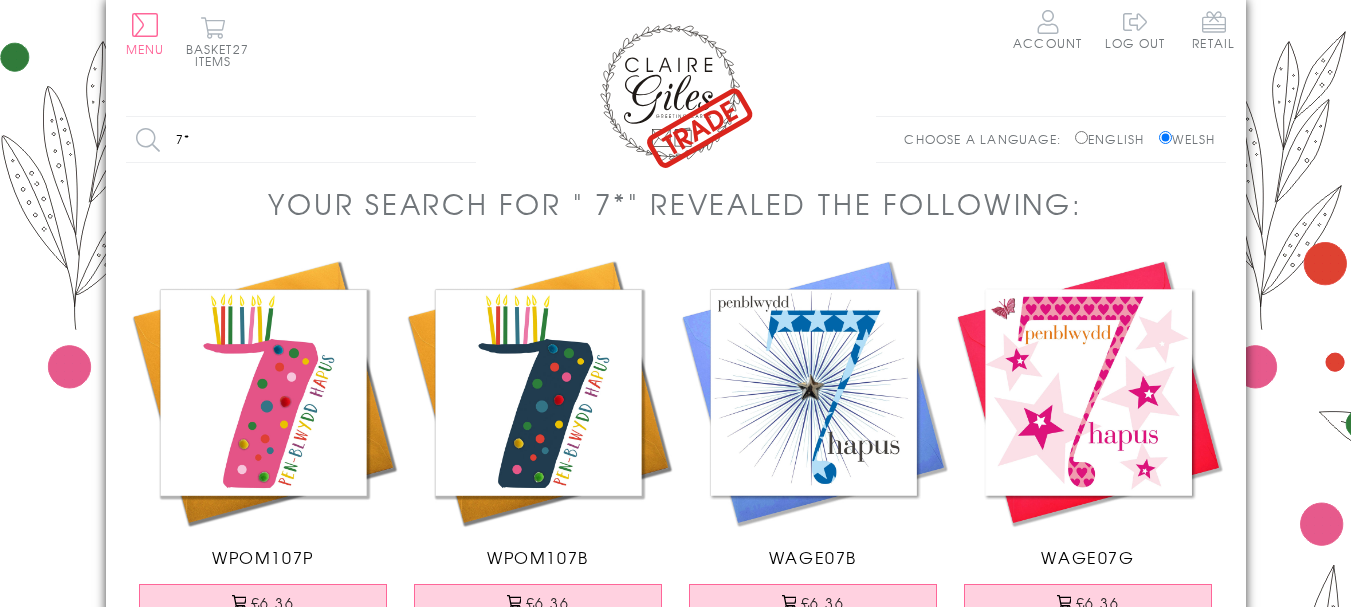 drag, startPoint x: 237, startPoint y: 146, endPoint x: 169, endPoint y: 135, distance: 68.88396 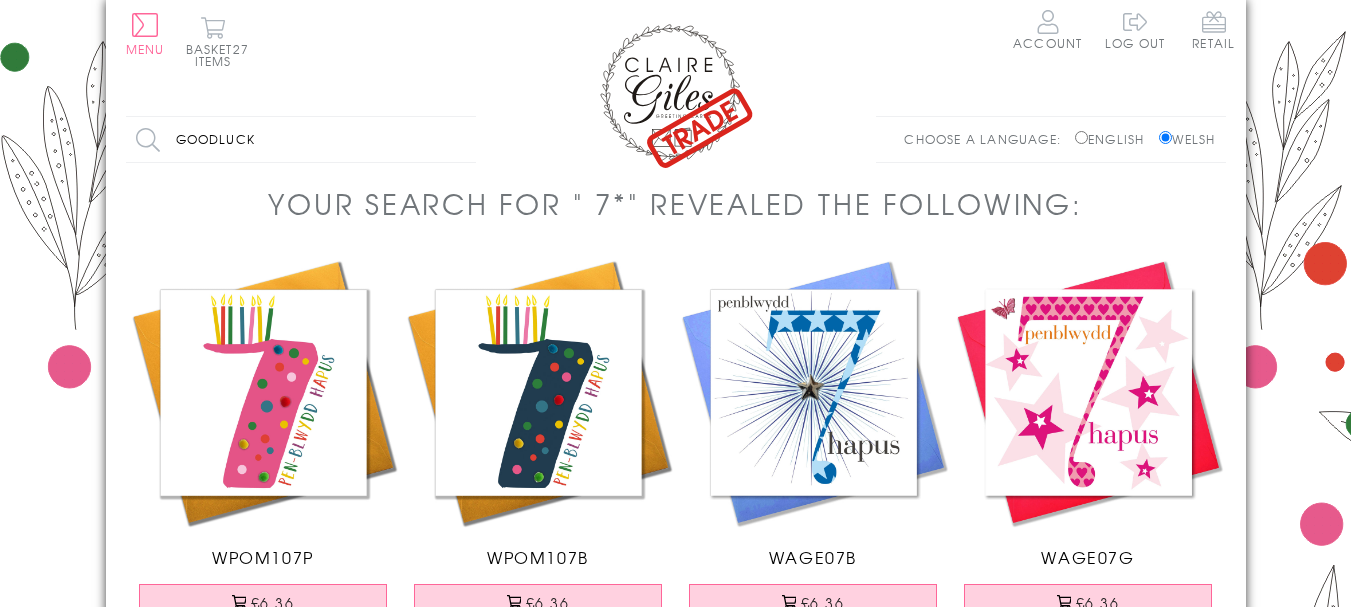 type on "goodluck" 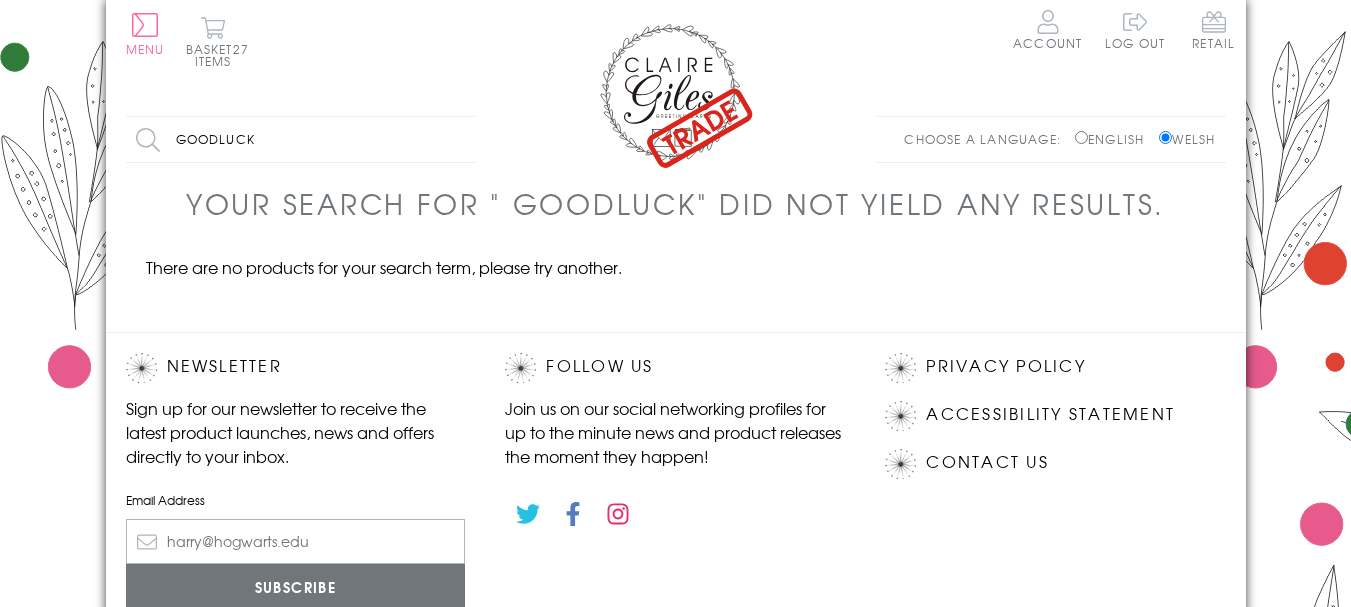 scroll, scrollTop: 0, scrollLeft: 0, axis: both 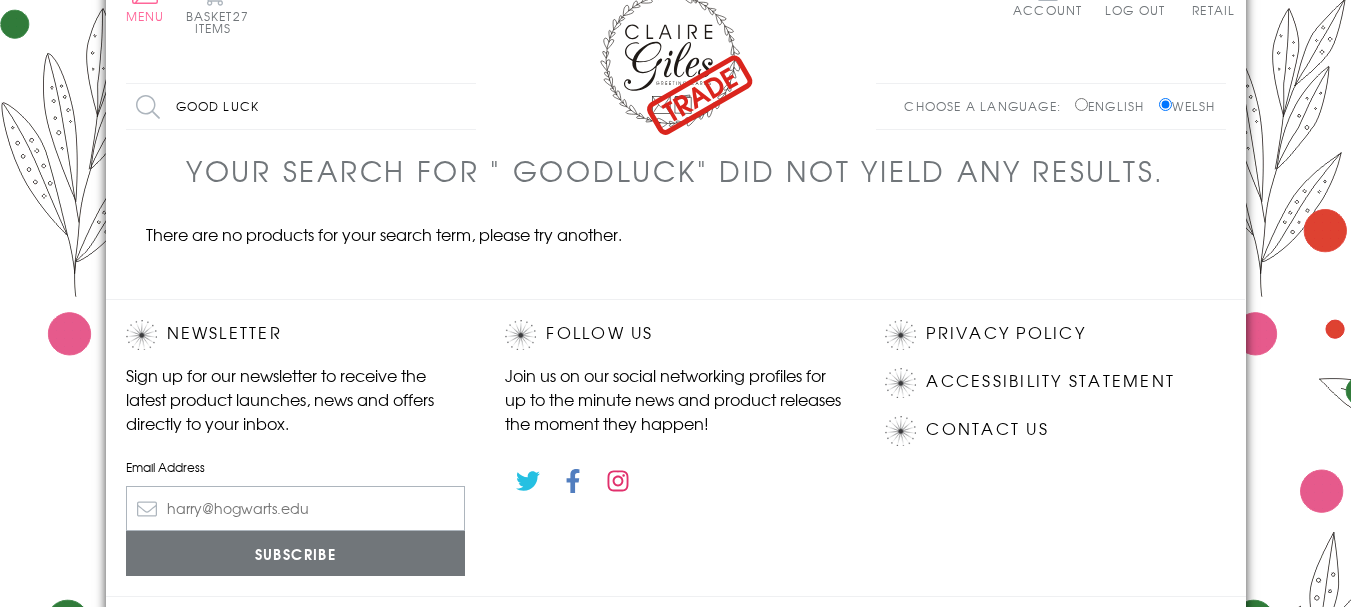 drag, startPoint x: 274, startPoint y: 101, endPoint x: 170, endPoint y: 107, distance: 104.172935 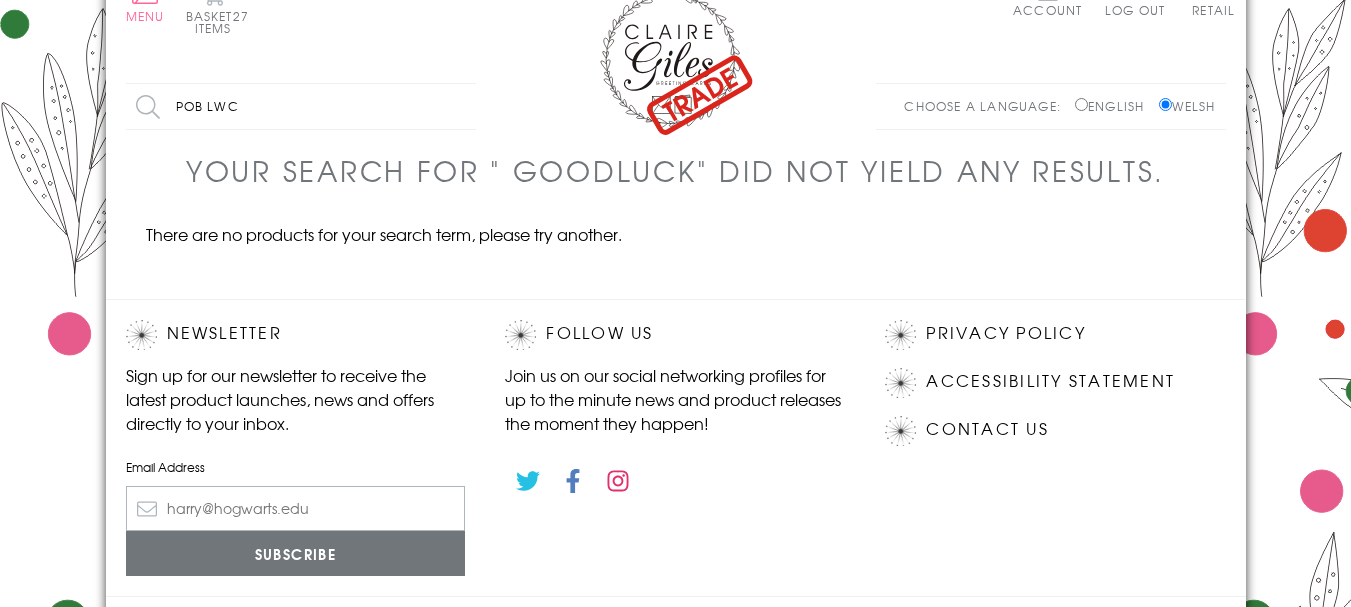 type on "pob lwc" 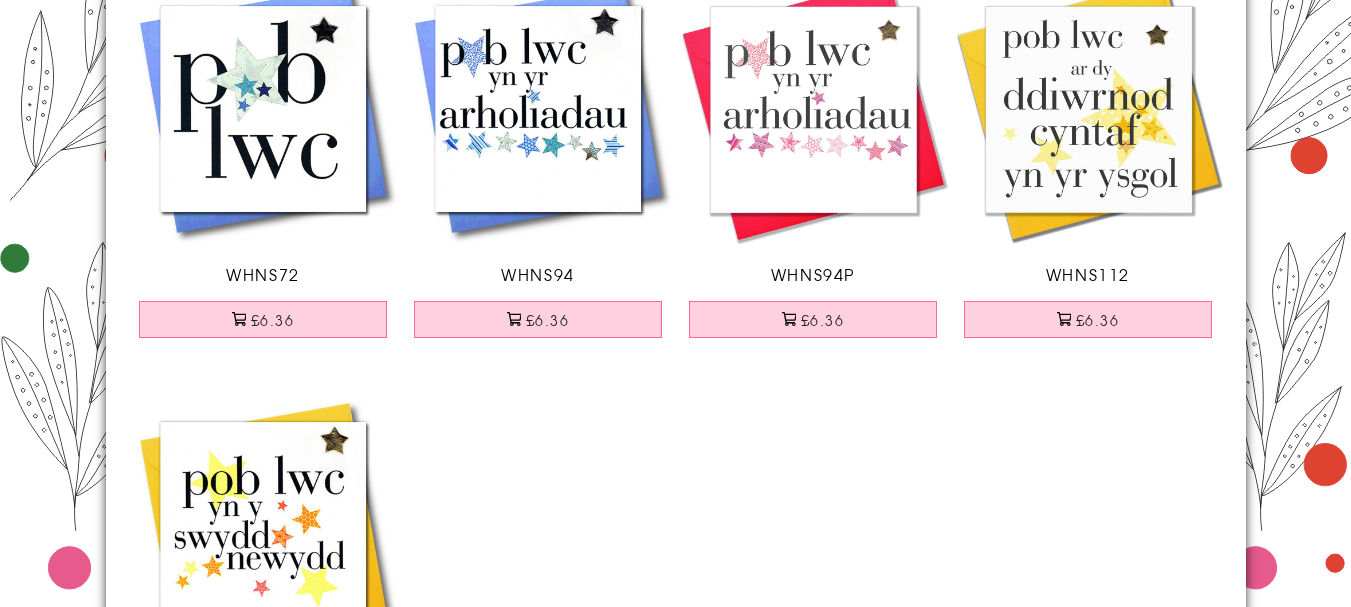 scroll, scrollTop: 700, scrollLeft: 0, axis: vertical 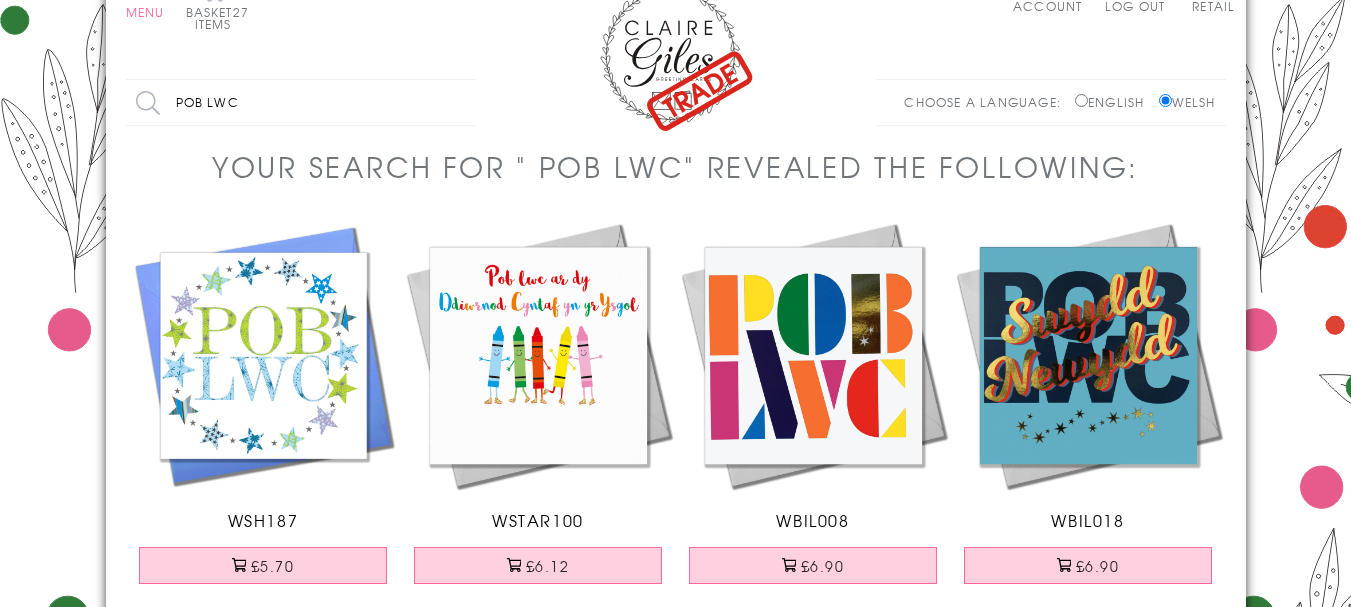 drag, startPoint x: 249, startPoint y: 102, endPoint x: 166, endPoint y: 107, distance: 83.15047 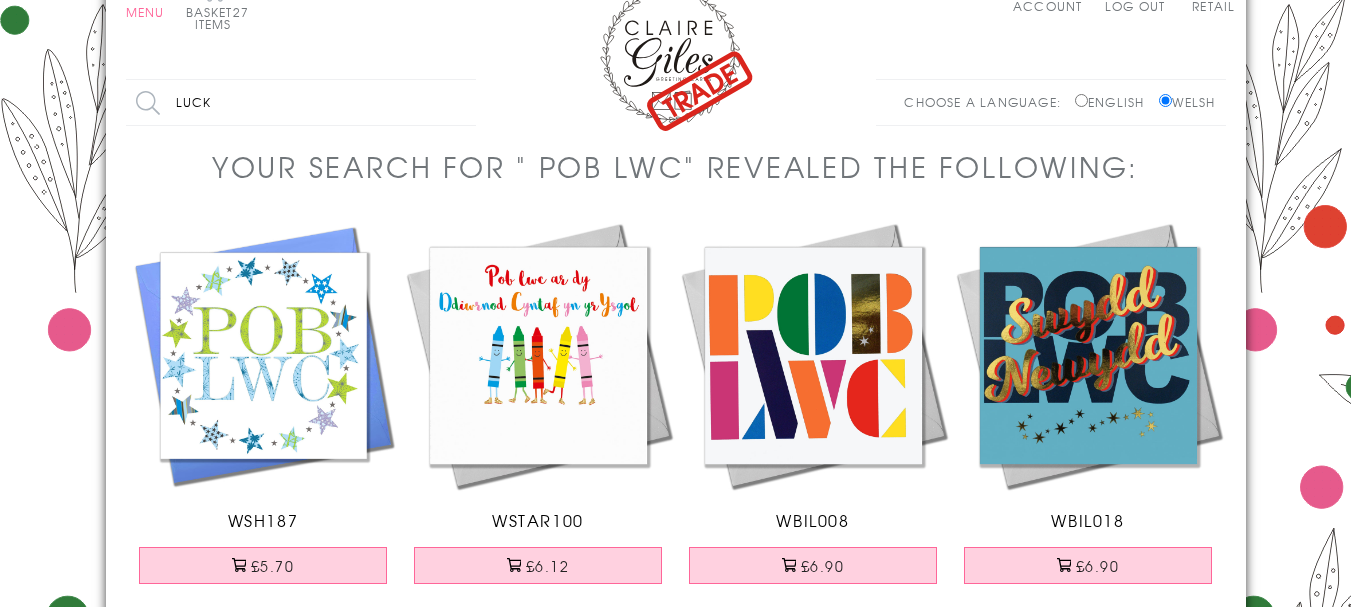 type on "luck" 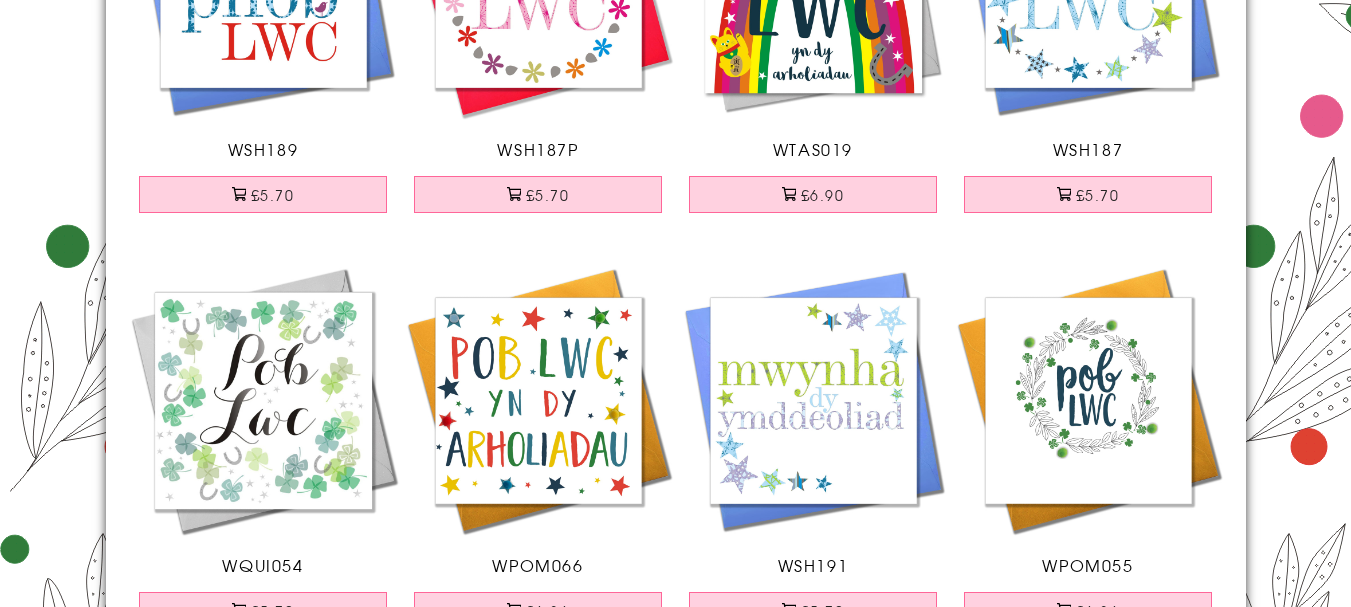 scroll, scrollTop: 533, scrollLeft: 0, axis: vertical 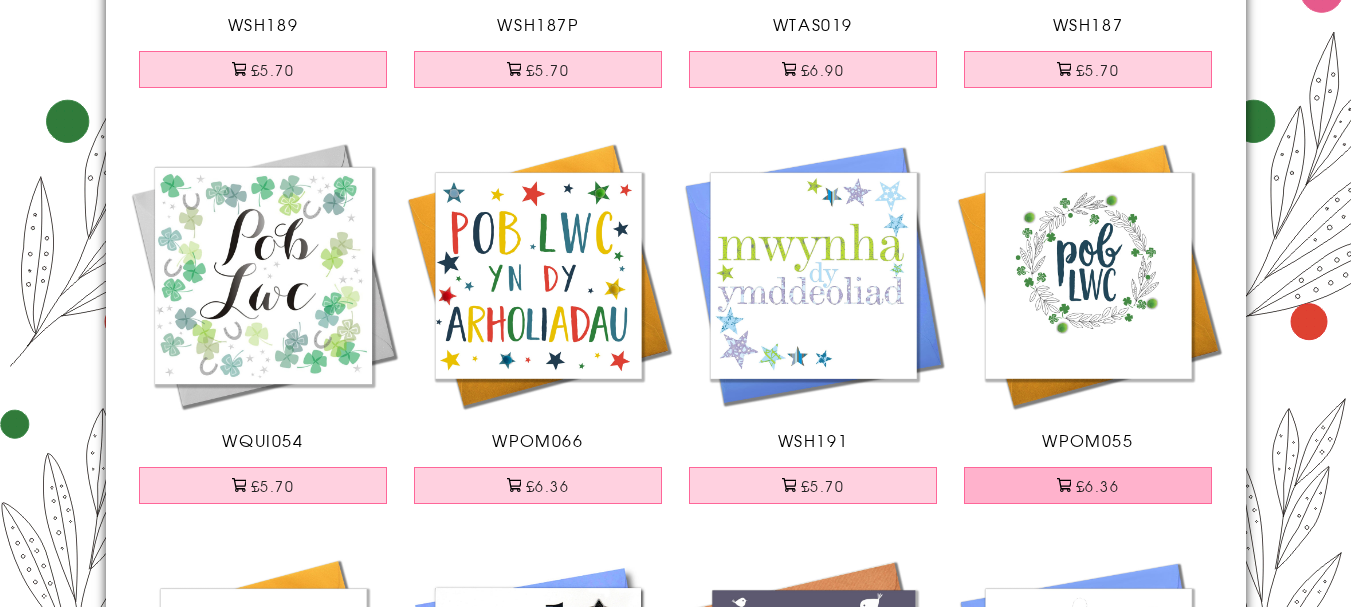 click on "£6.36" at bounding box center (1088, 485) 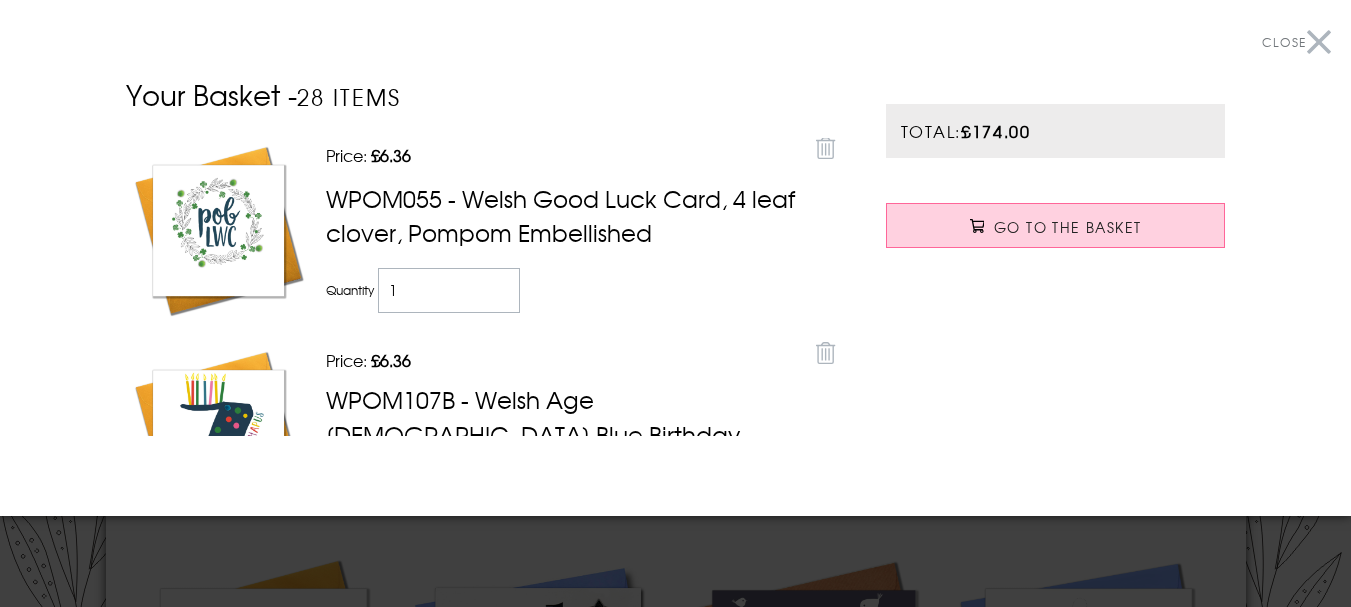 click on "Close" at bounding box center (1296, 42) 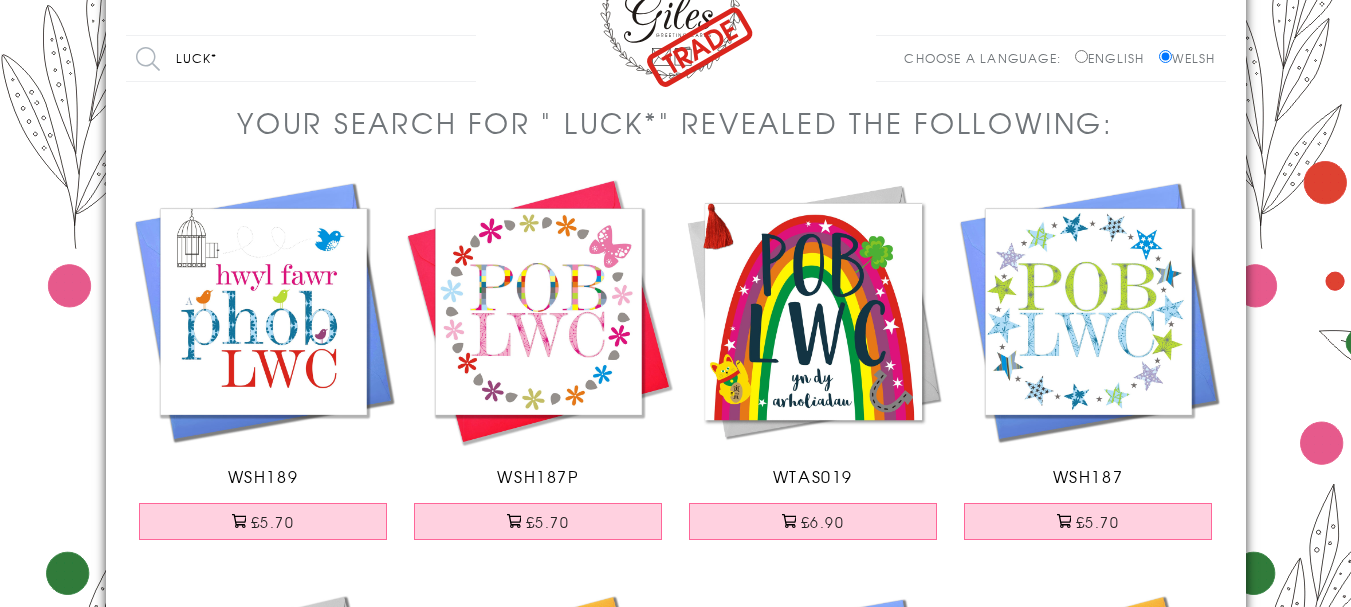 scroll, scrollTop: 0, scrollLeft: 0, axis: both 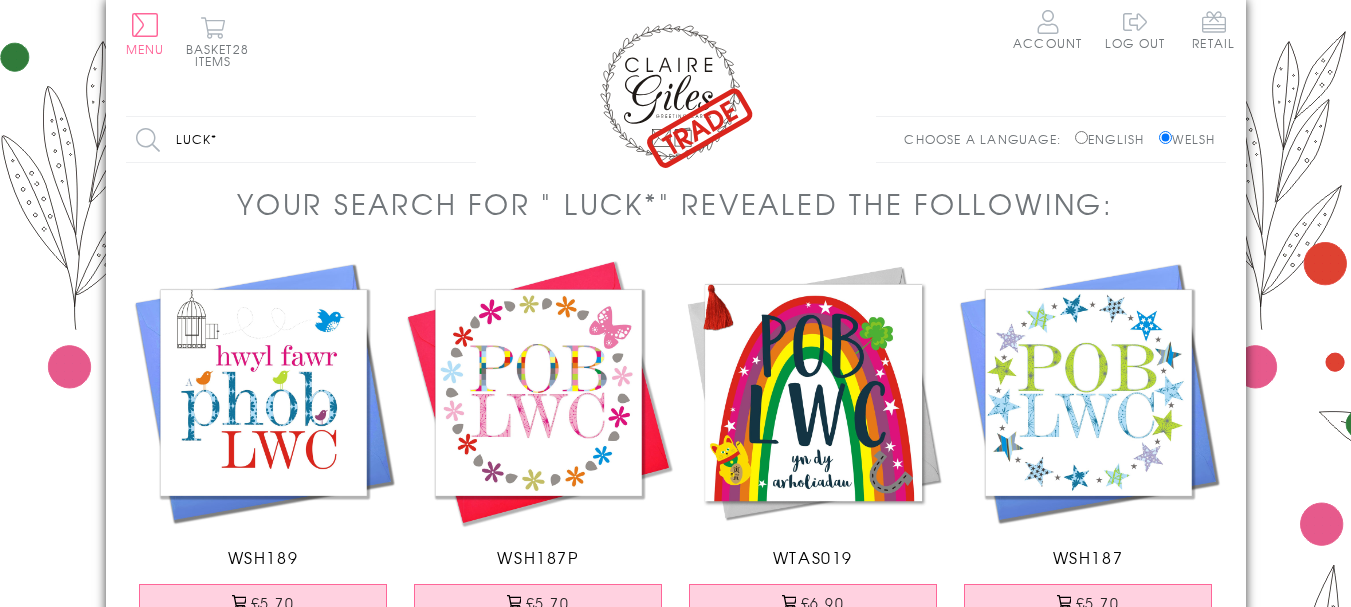 drag, startPoint x: 247, startPoint y: 139, endPoint x: 133, endPoint y: 135, distance: 114.07015 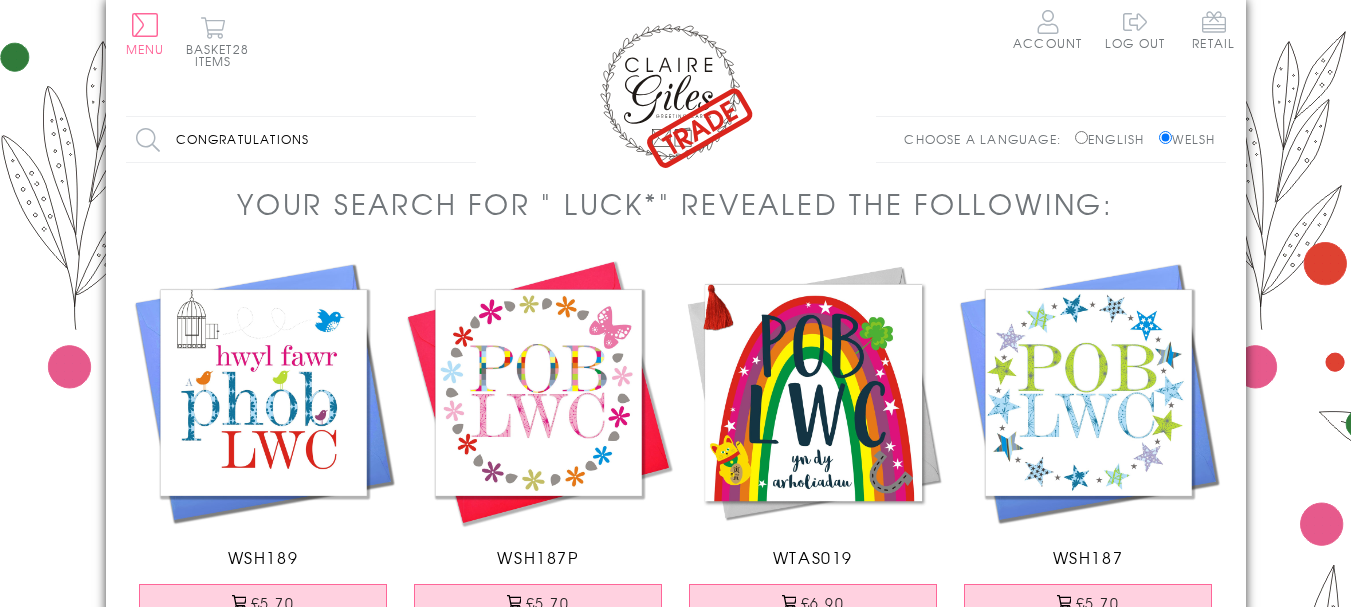 type on "congratulations" 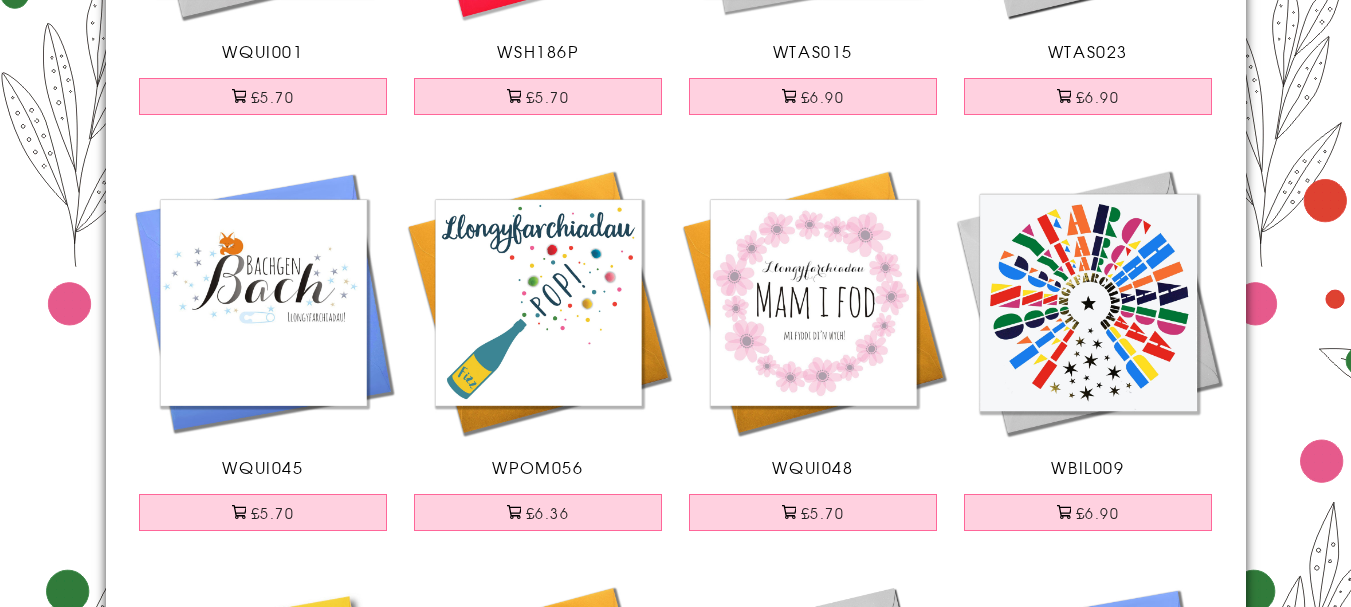 scroll, scrollTop: 967, scrollLeft: 0, axis: vertical 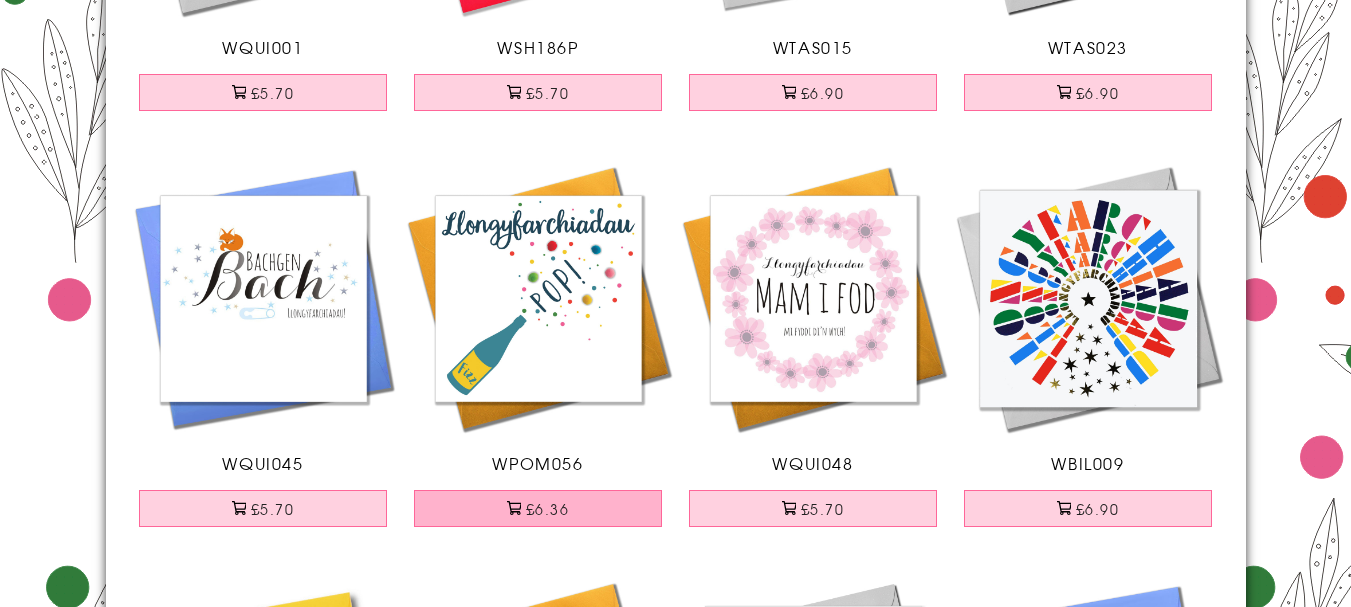 click on "£6.36" at bounding box center [538, 508] 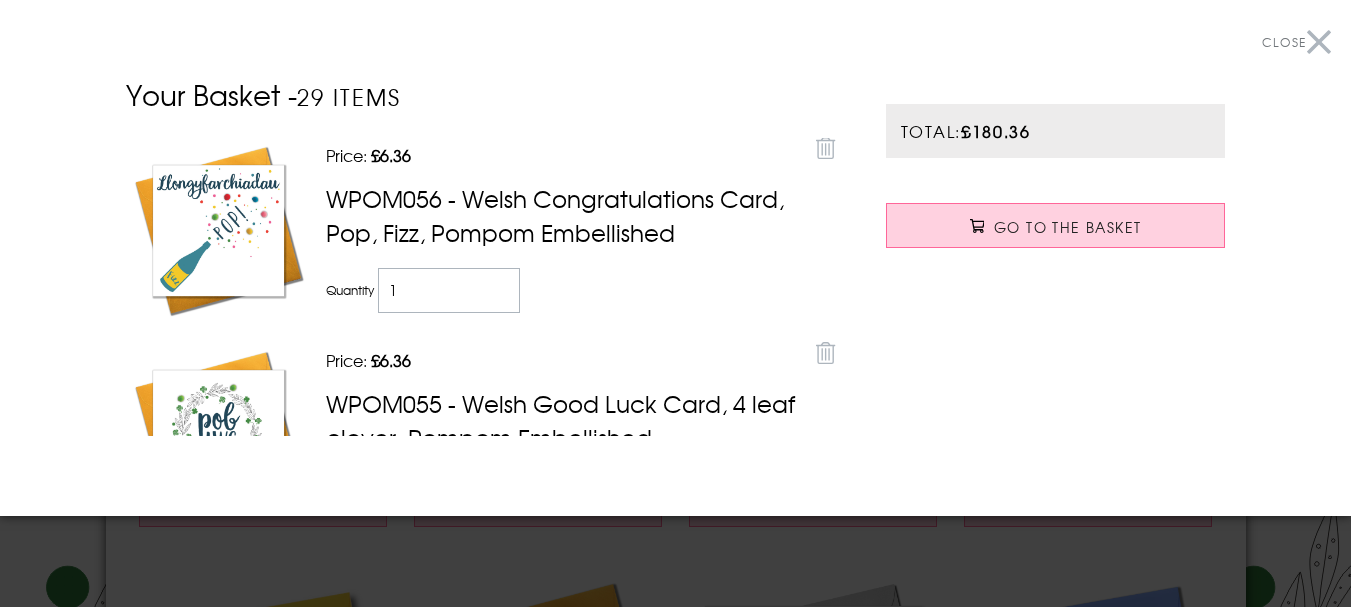click on "Close" at bounding box center (1296, 42) 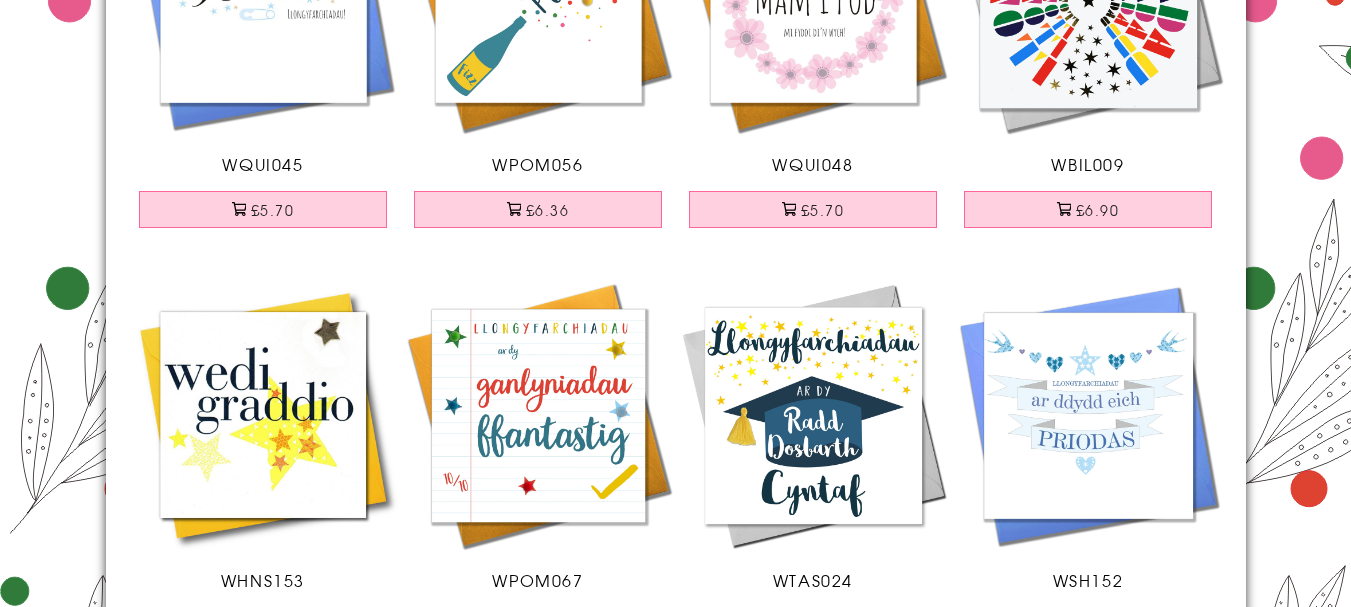 scroll, scrollTop: 1267, scrollLeft: 0, axis: vertical 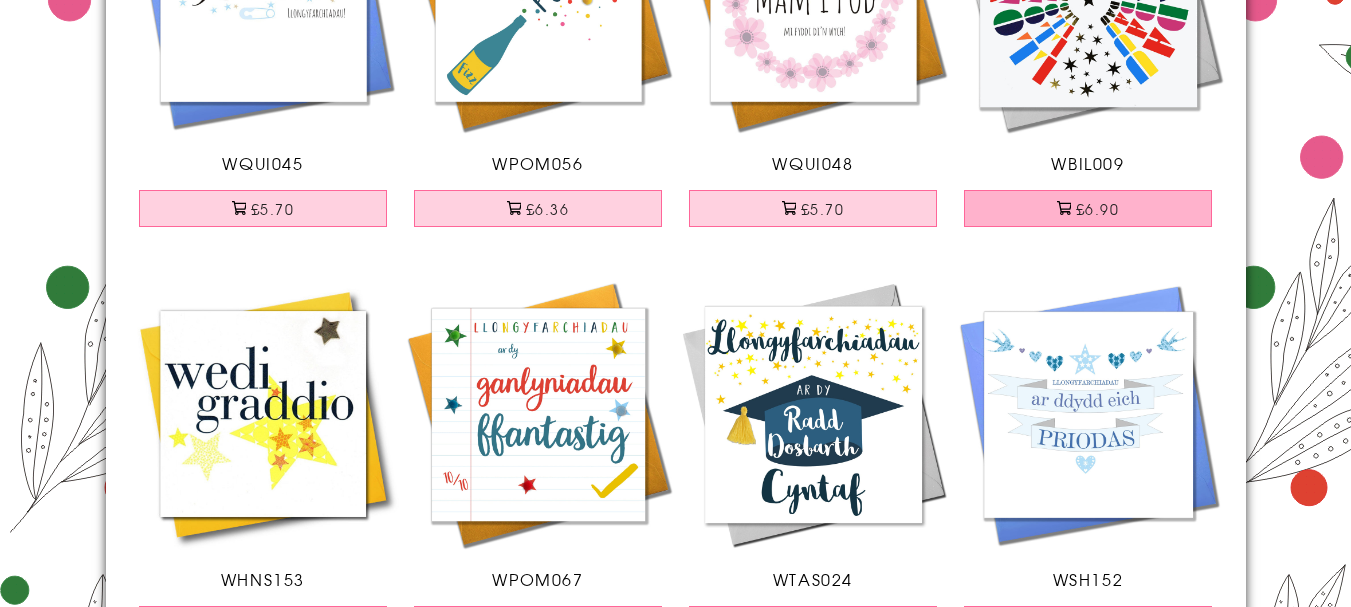 click on "£6.90" at bounding box center (1088, 208) 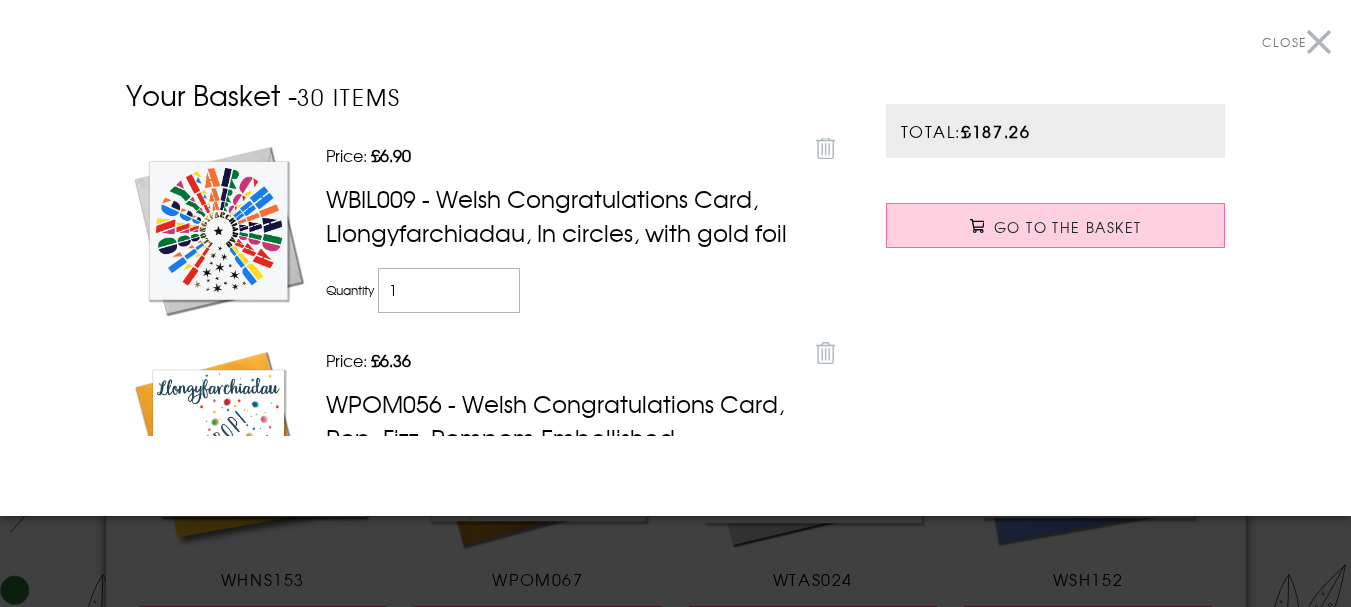 click on "Close" at bounding box center (1296, 42) 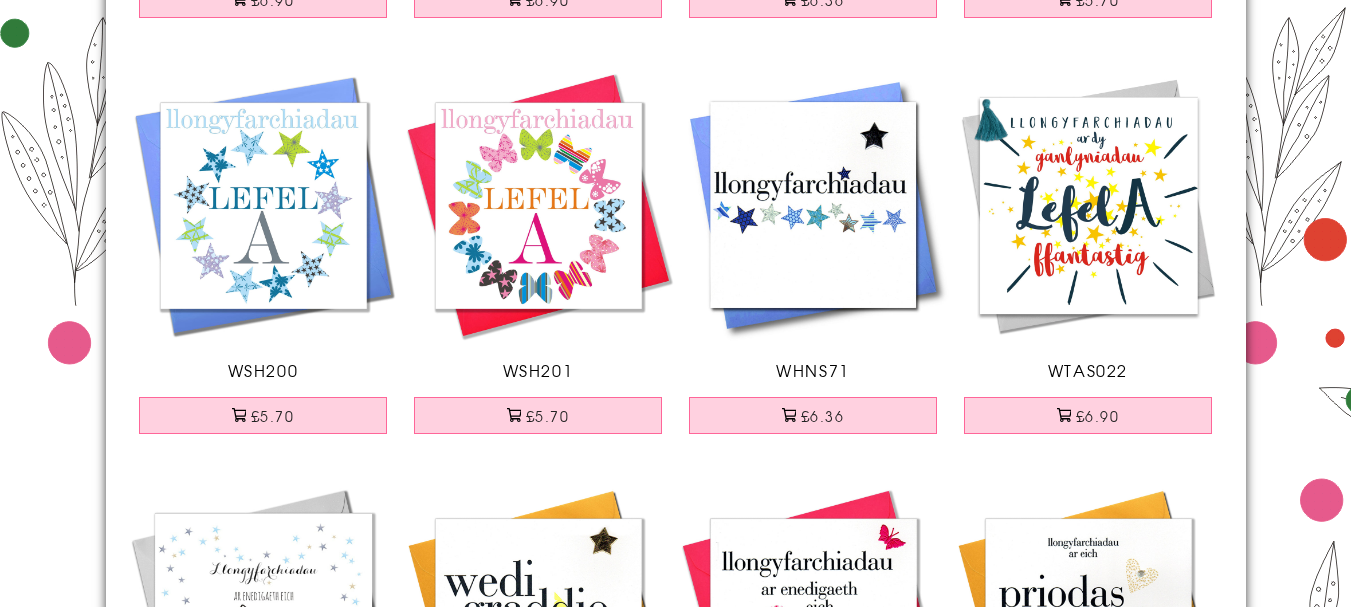 scroll, scrollTop: 2867, scrollLeft: 0, axis: vertical 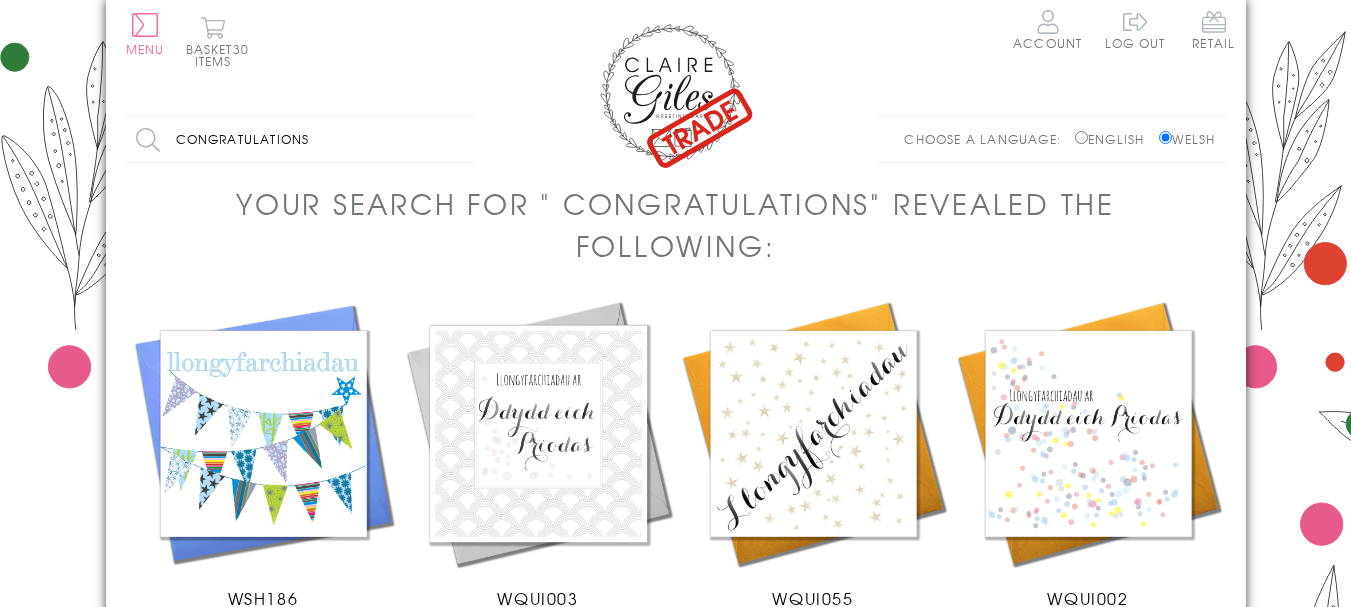drag, startPoint x: 344, startPoint y: 146, endPoint x: 156, endPoint y: 124, distance: 189.28285 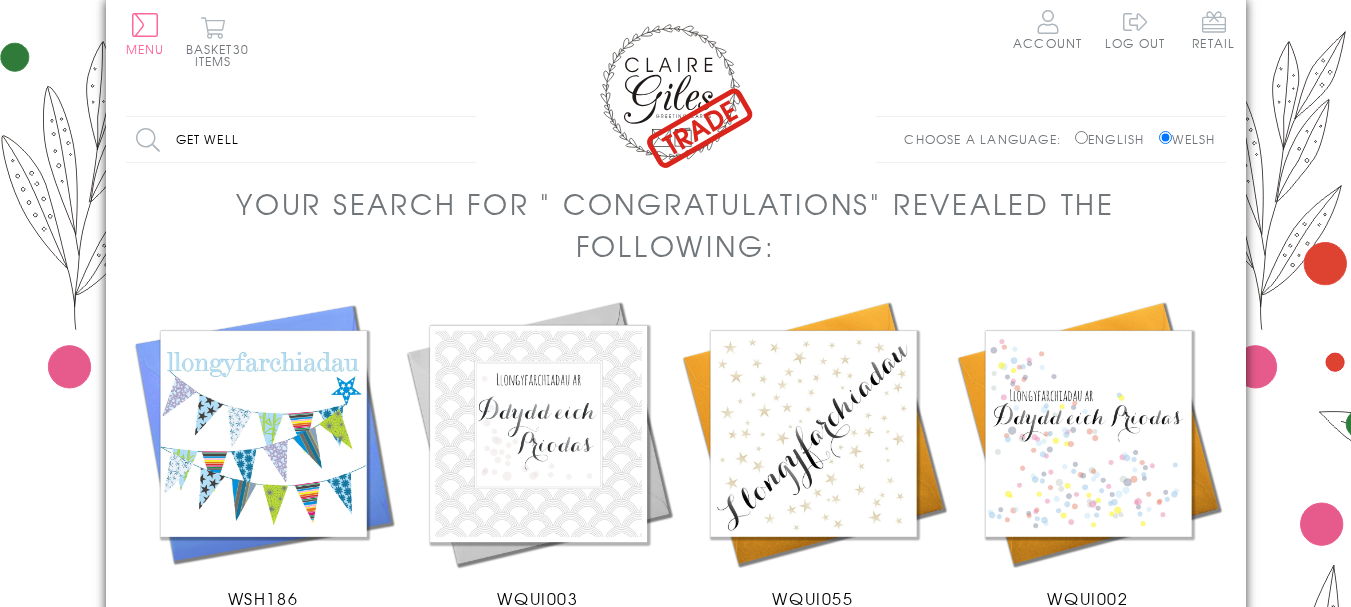 type on "get well" 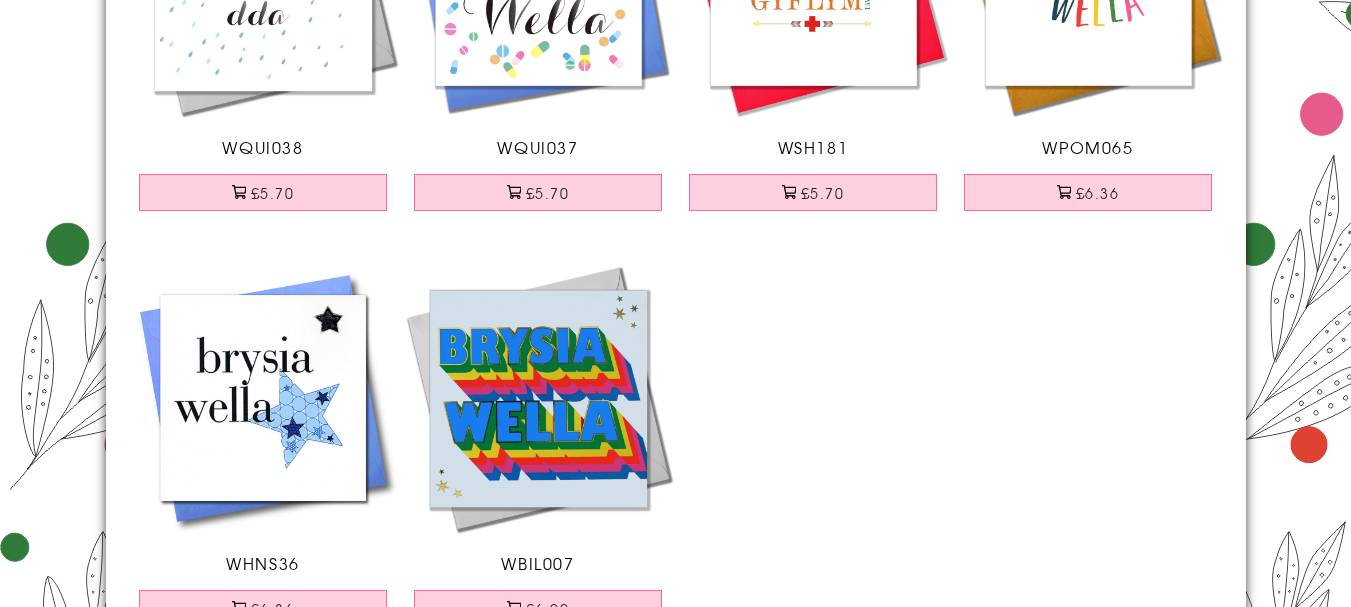 scroll, scrollTop: 500, scrollLeft: 0, axis: vertical 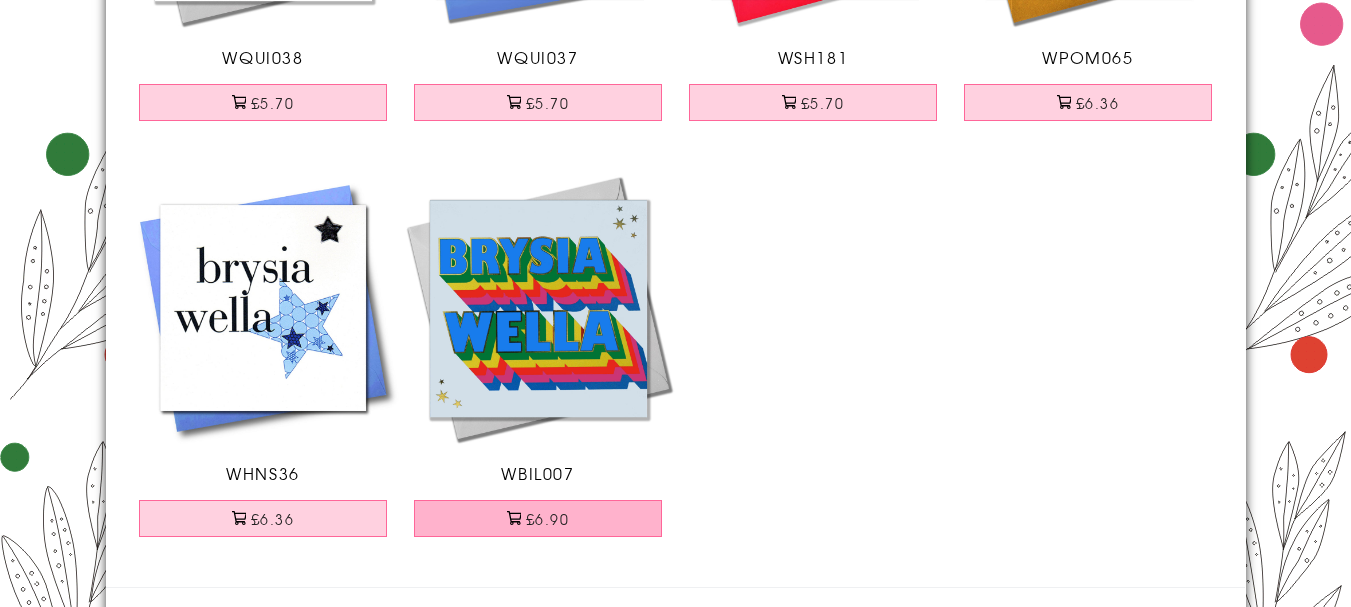 click on "£6.90" at bounding box center [538, 518] 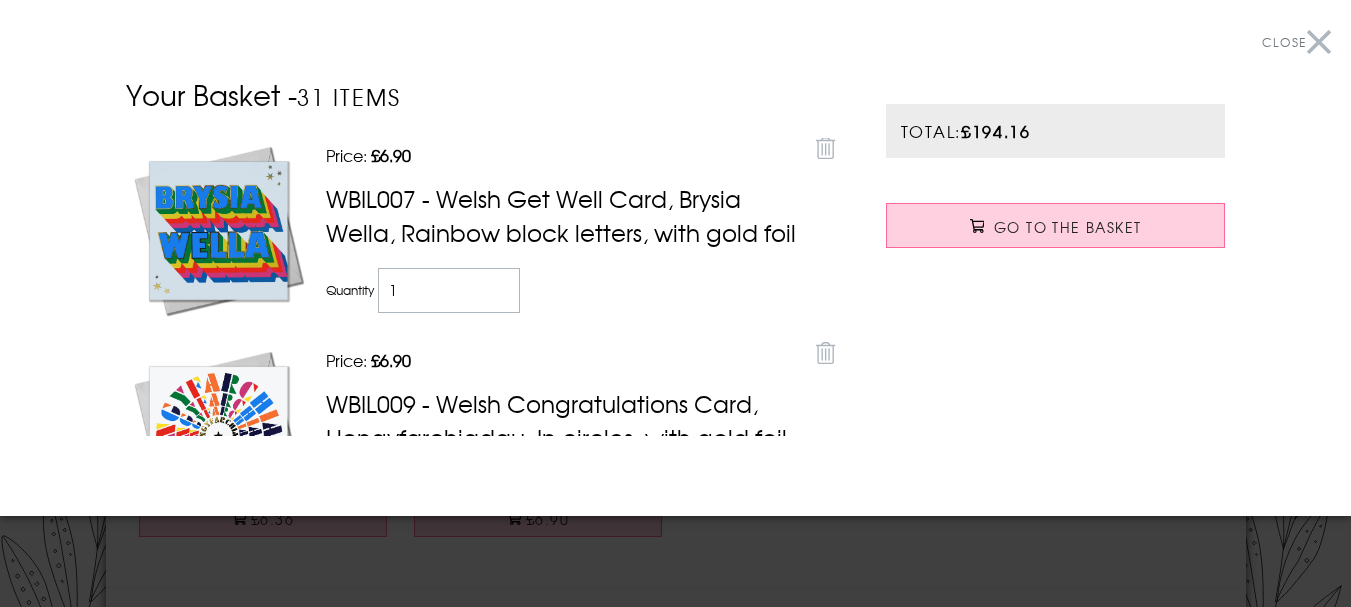 click on "Close" at bounding box center [1296, 42] 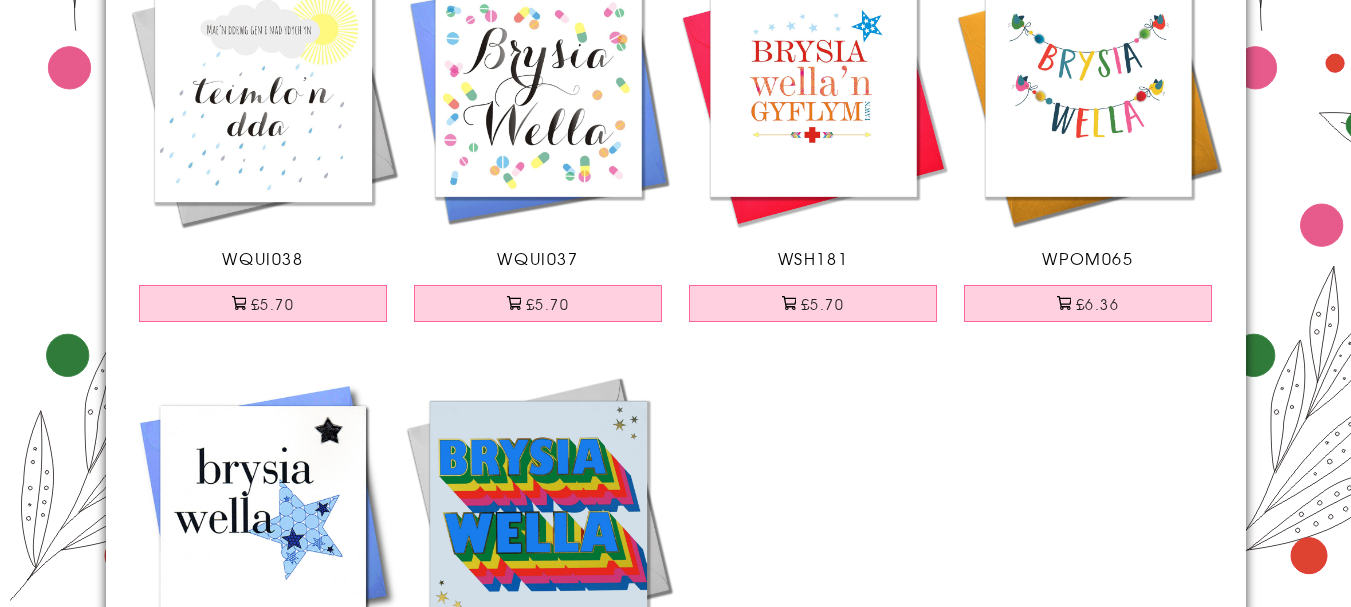scroll, scrollTop: 0, scrollLeft: 0, axis: both 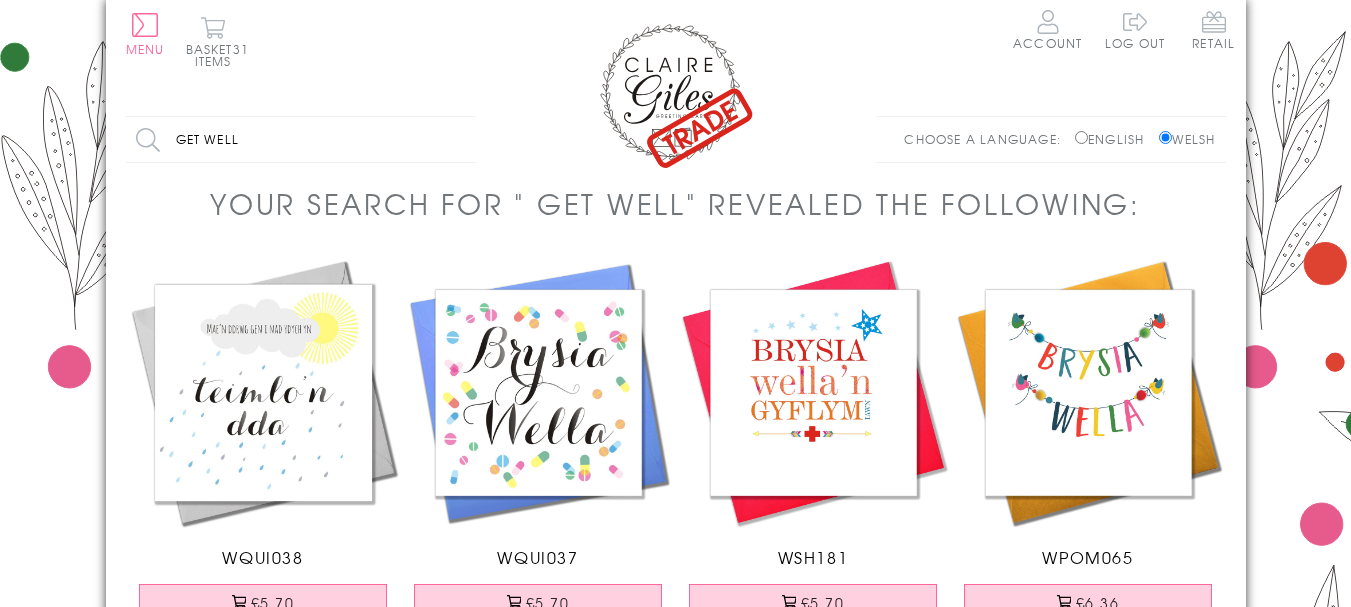 drag, startPoint x: 259, startPoint y: 137, endPoint x: 160, endPoint y: 142, distance: 99.12618 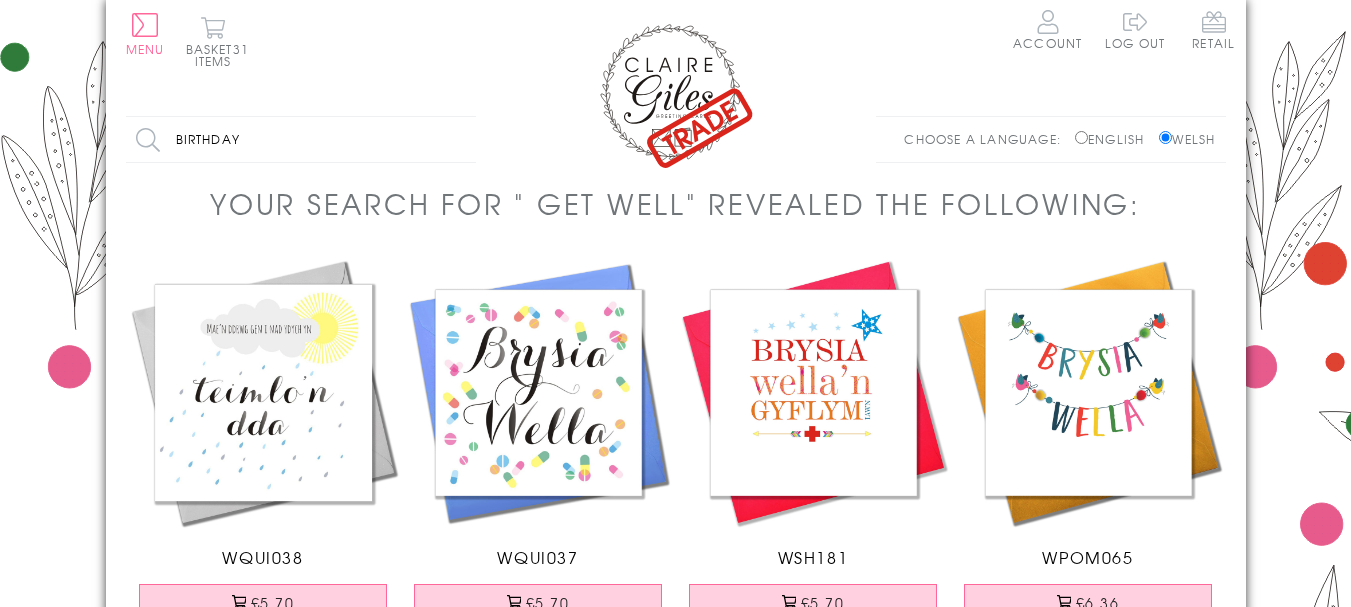 type on "birthday" 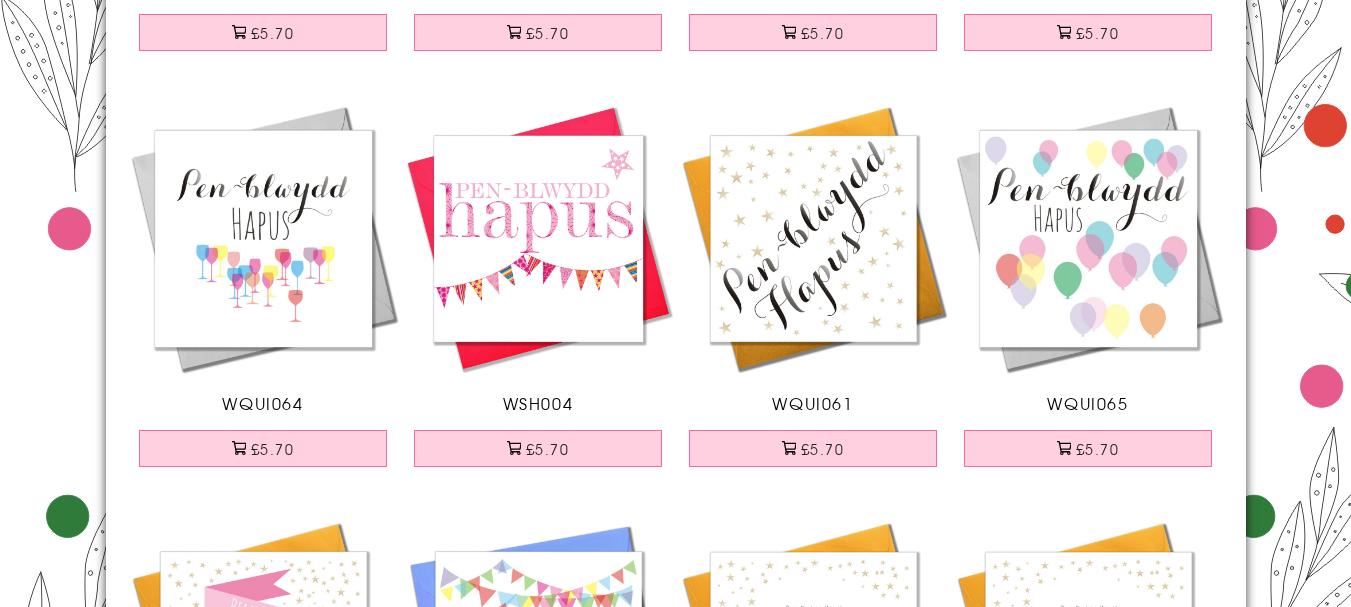 scroll, scrollTop: 1133, scrollLeft: 0, axis: vertical 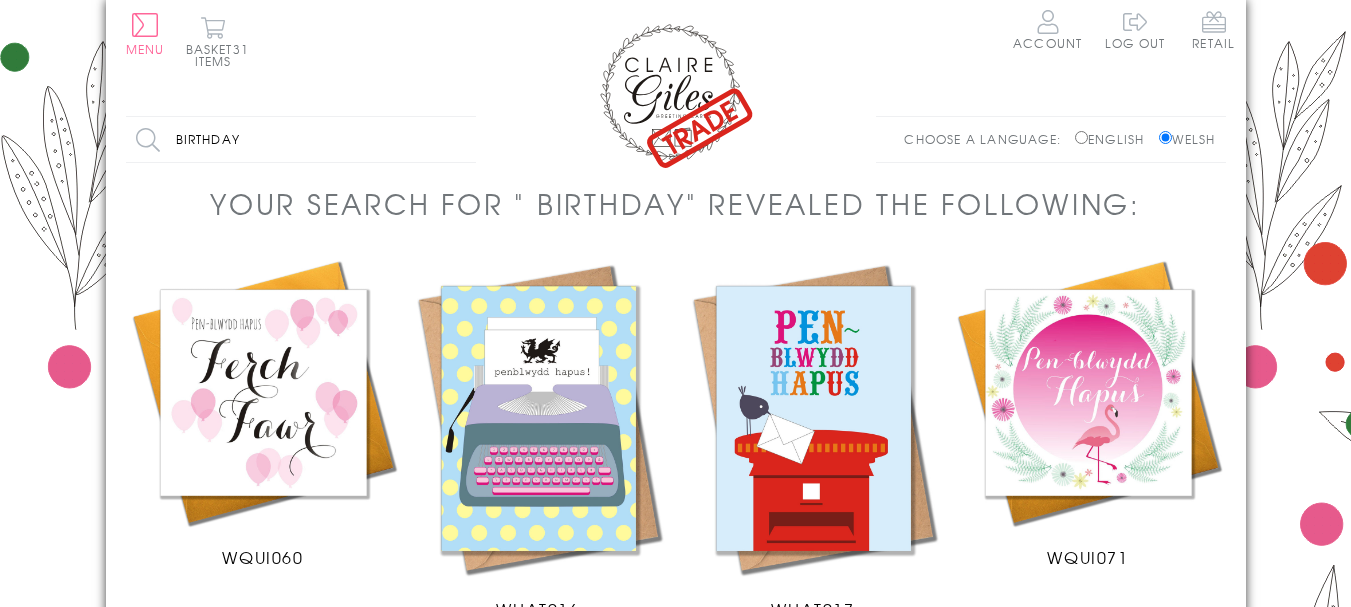 click at bounding box center [676, 94] 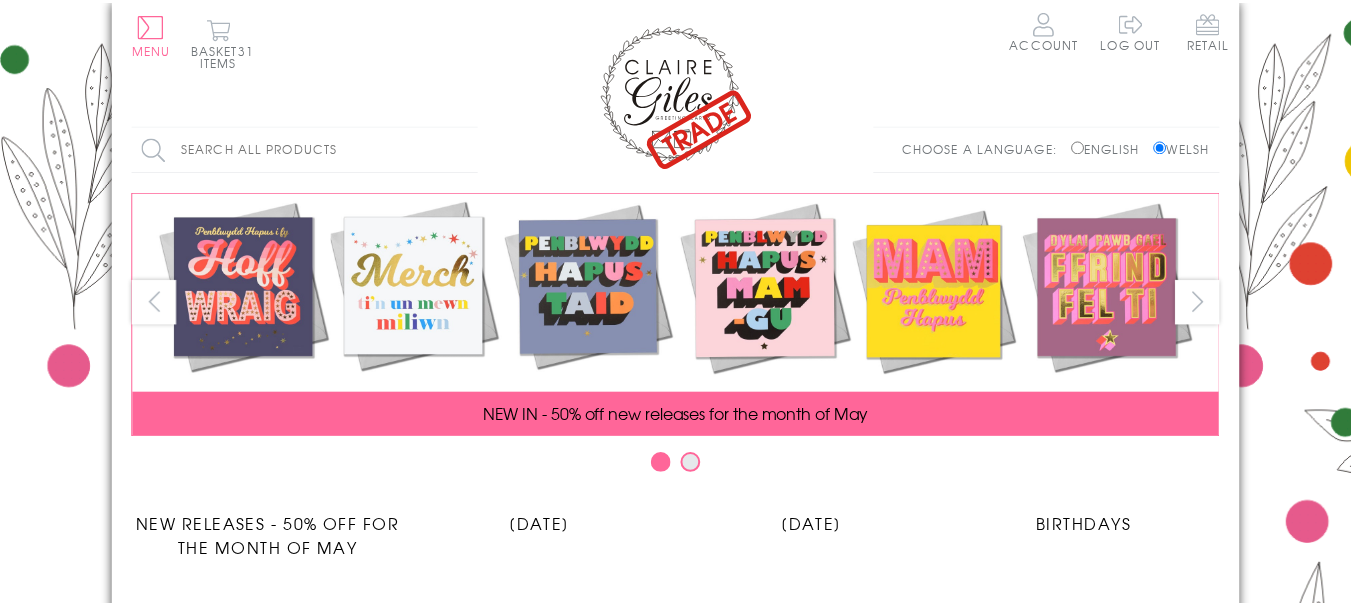 scroll, scrollTop: 0, scrollLeft: 0, axis: both 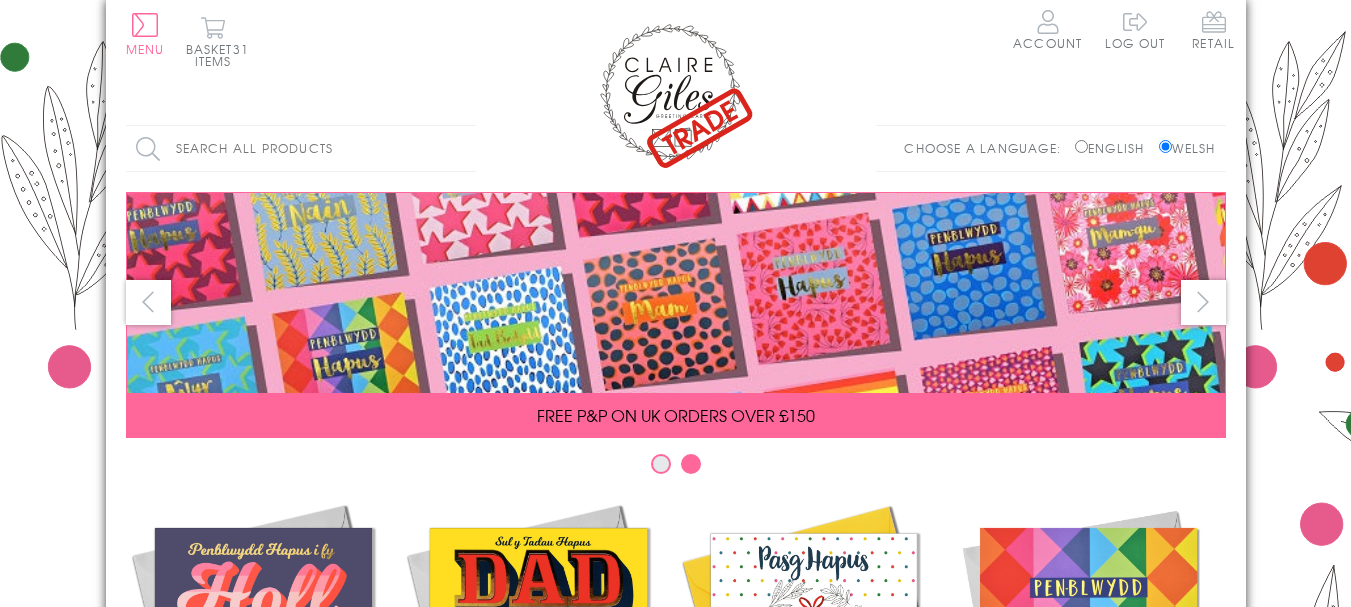 click on "next" at bounding box center (1203, 302) 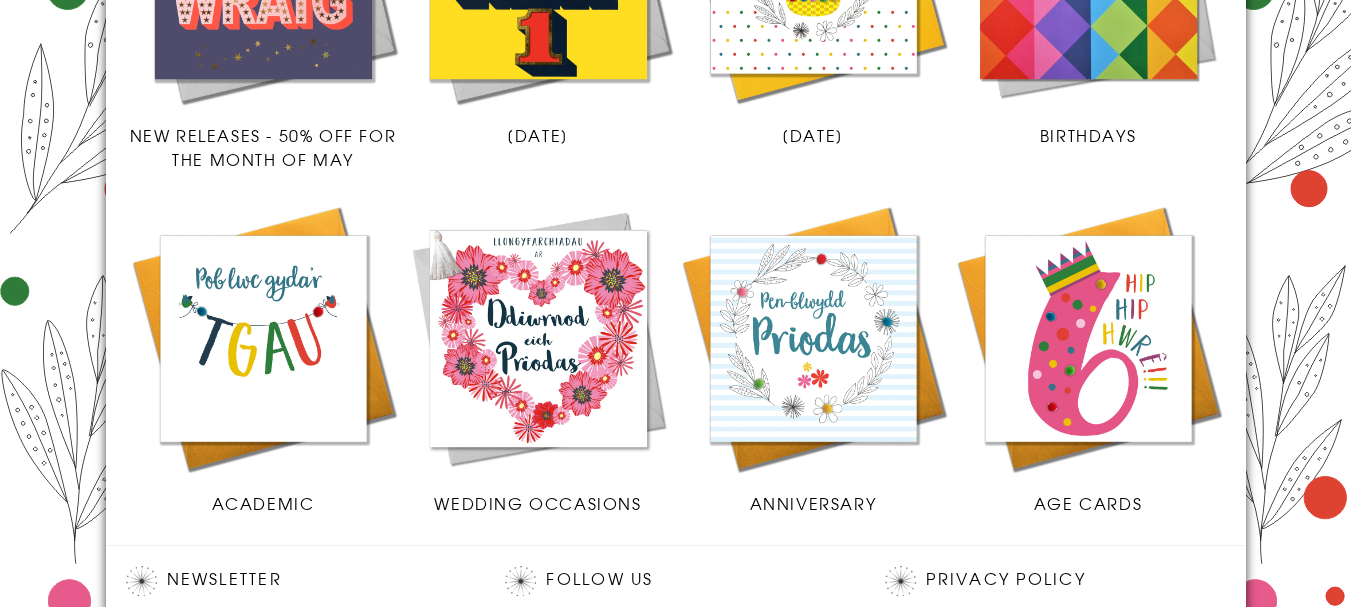 scroll, scrollTop: 667, scrollLeft: 0, axis: vertical 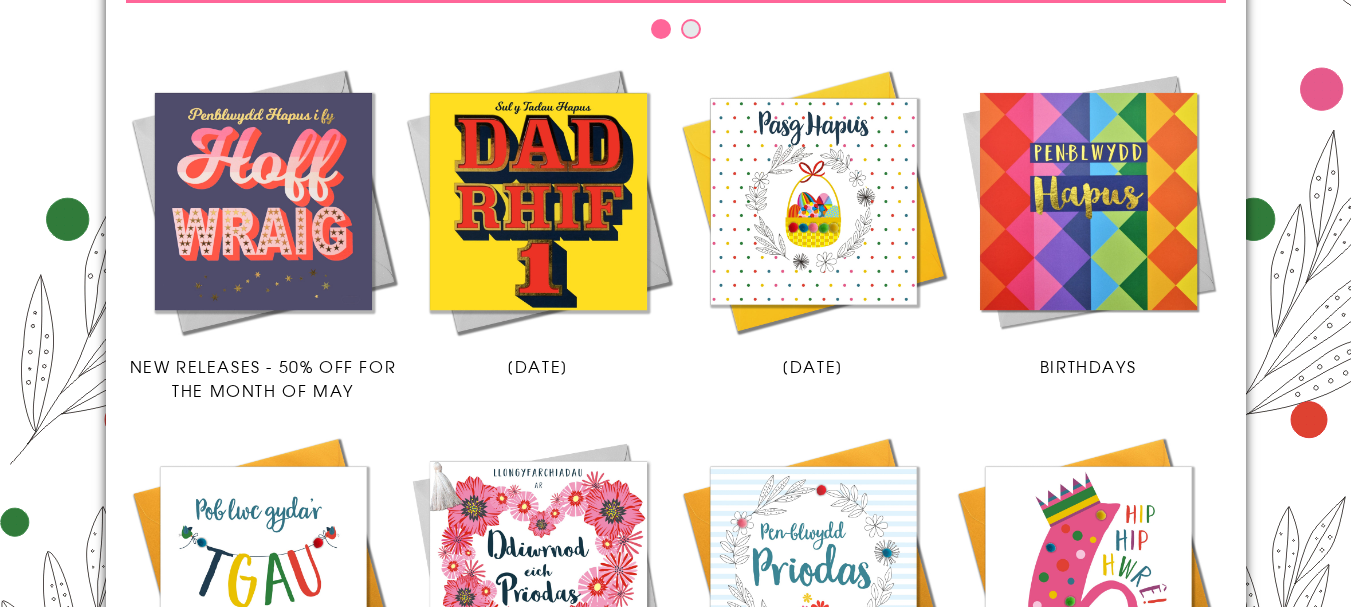 click at bounding box center (263, 201) 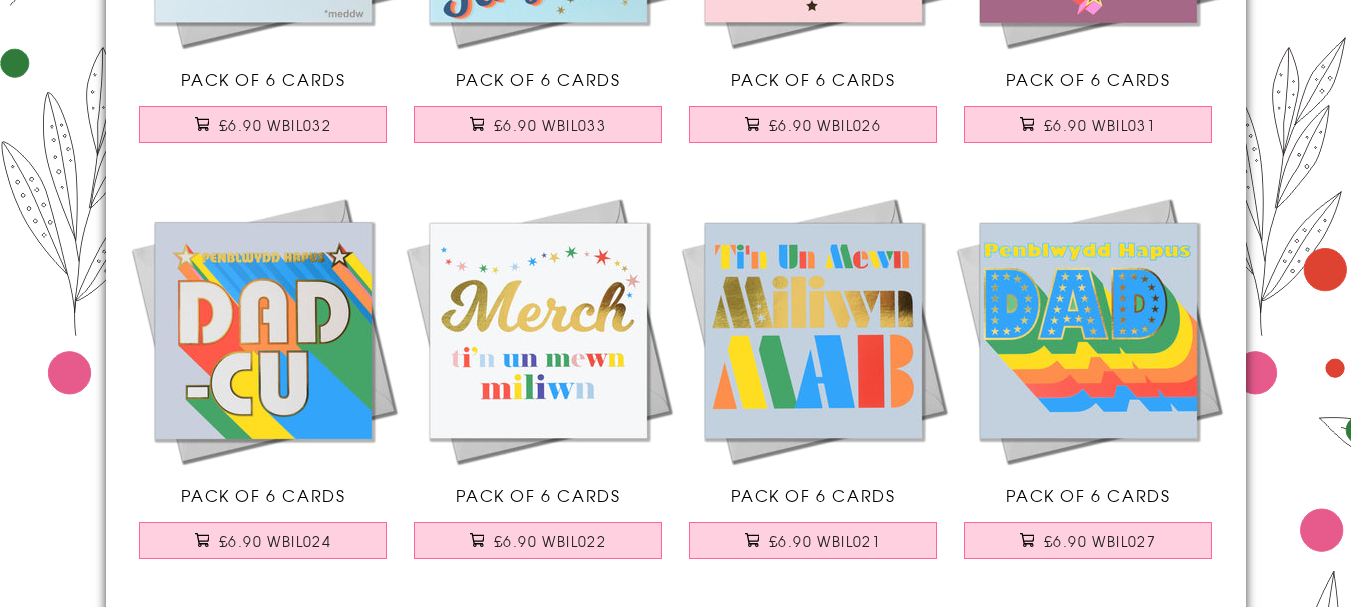 scroll, scrollTop: 900, scrollLeft: 0, axis: vertical 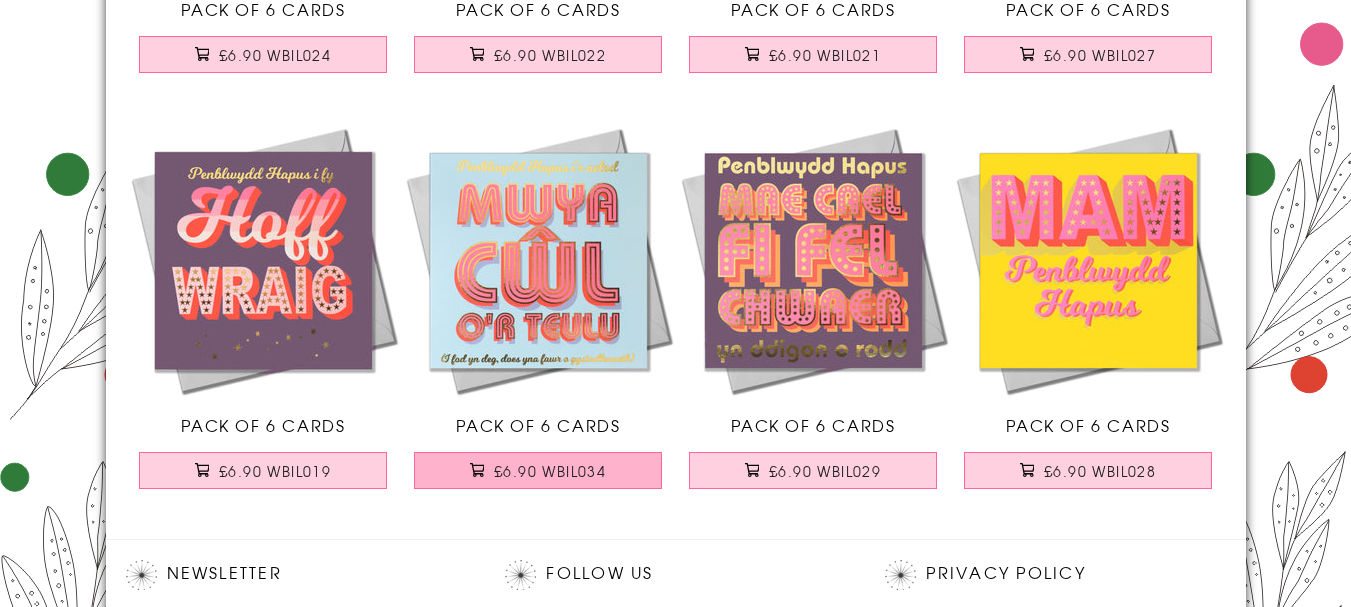 click on "£6.90  WBIL034" at bounding box center (550, 471) 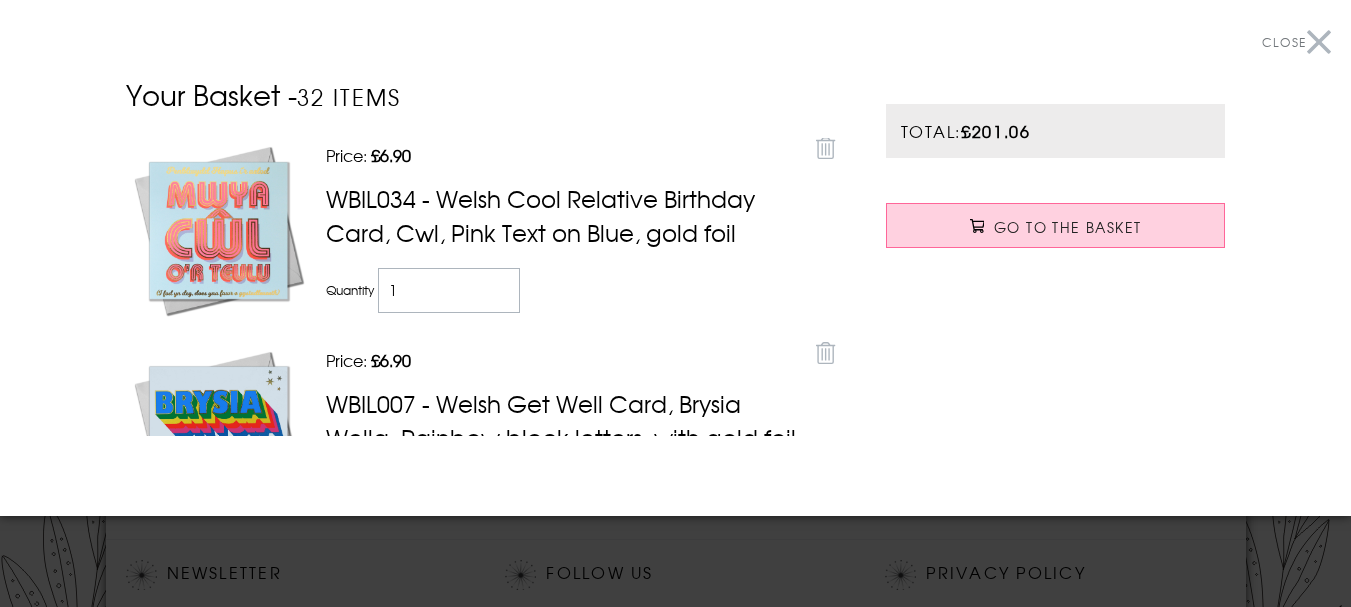 click on "Close" at bounding box center [1296, 42] 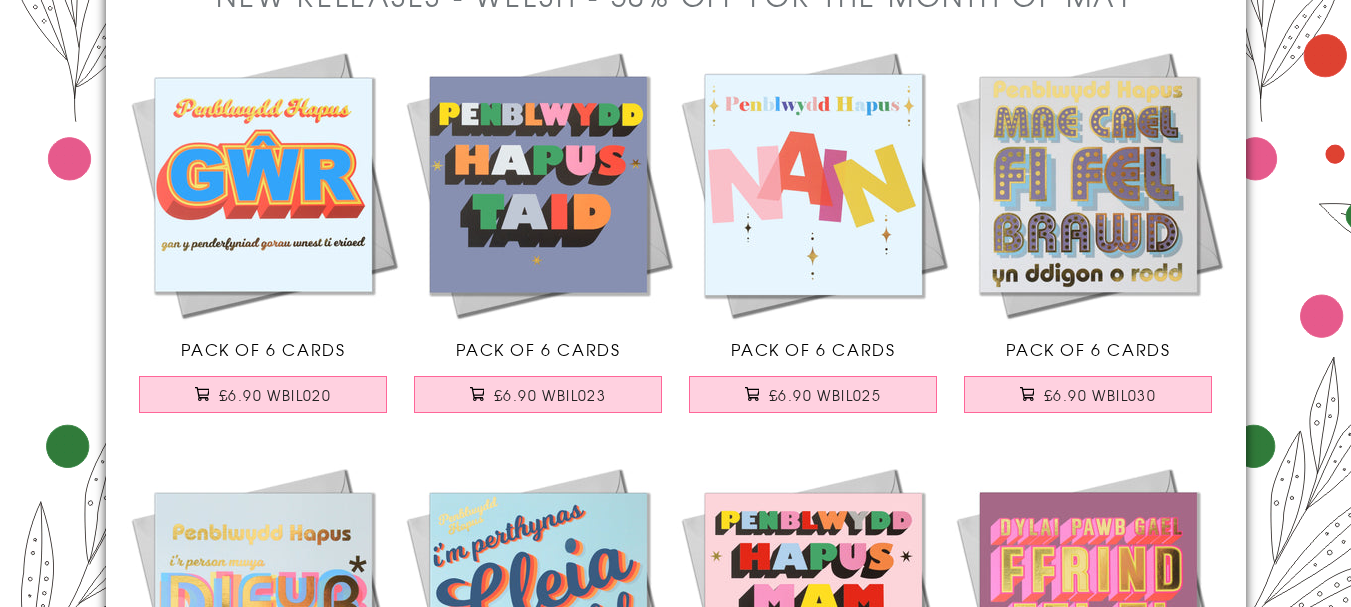 scroll, scrollTop: 178, scrollLeft: 0, axis: vertical 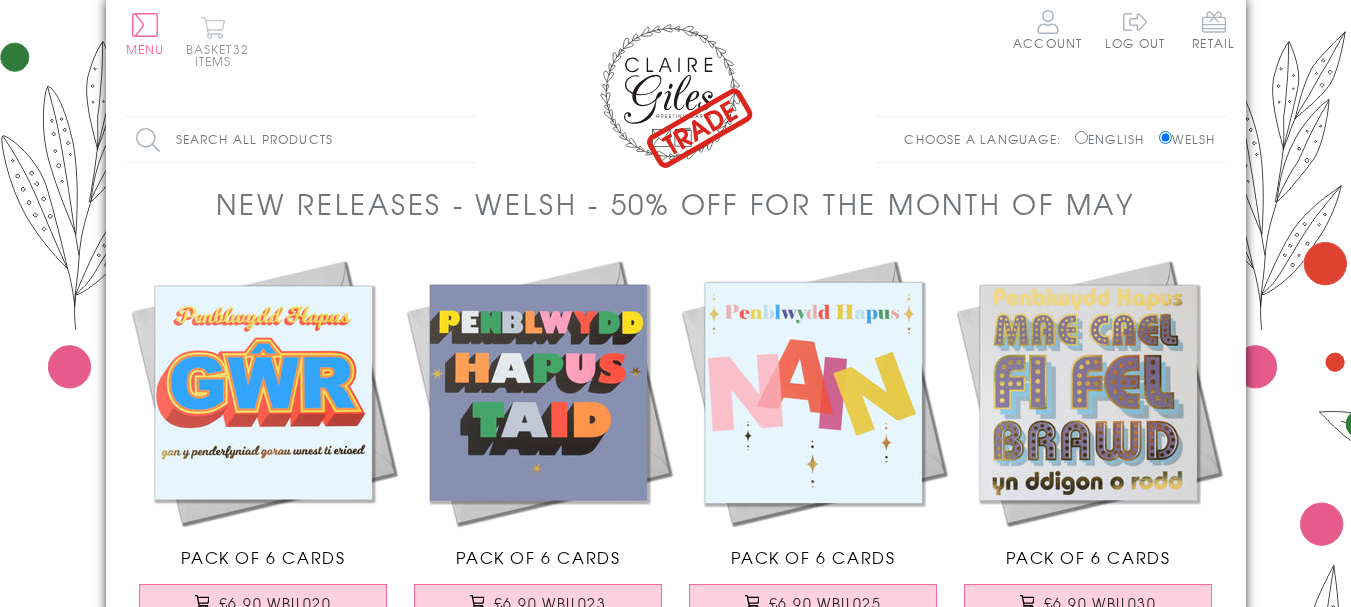 click on "Basket  32 items" at bounding box center [213, 41] 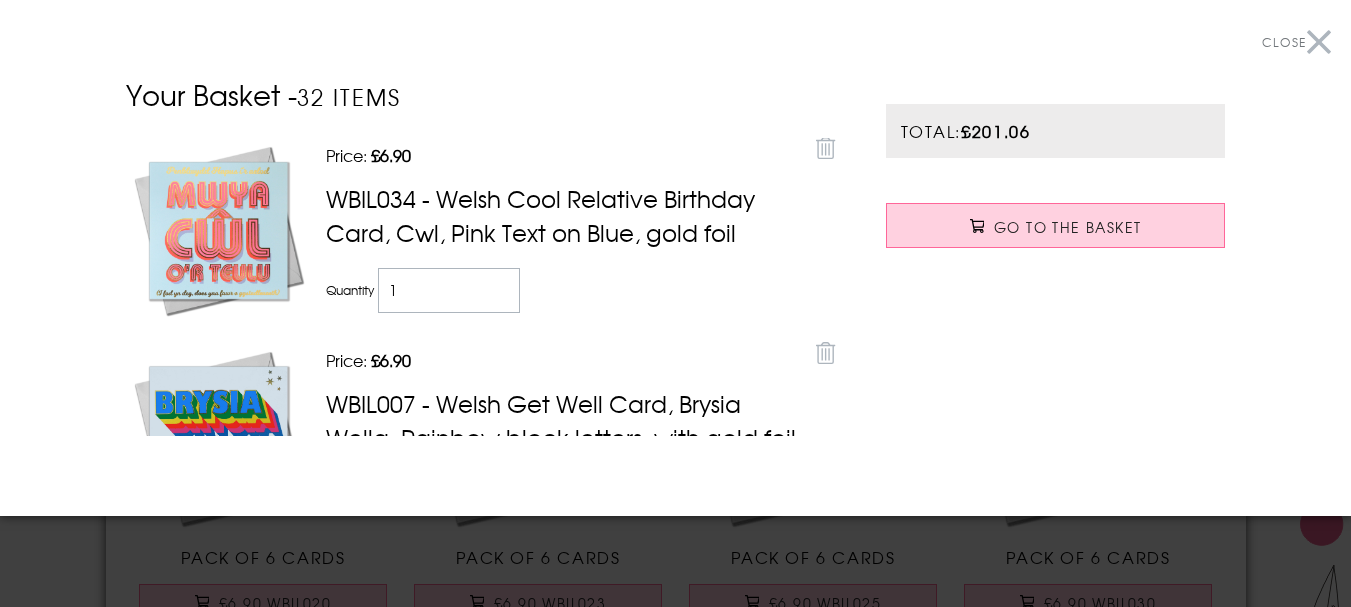 scroll, scrollTop: 30, scrollLeft: 0, axis: vertical 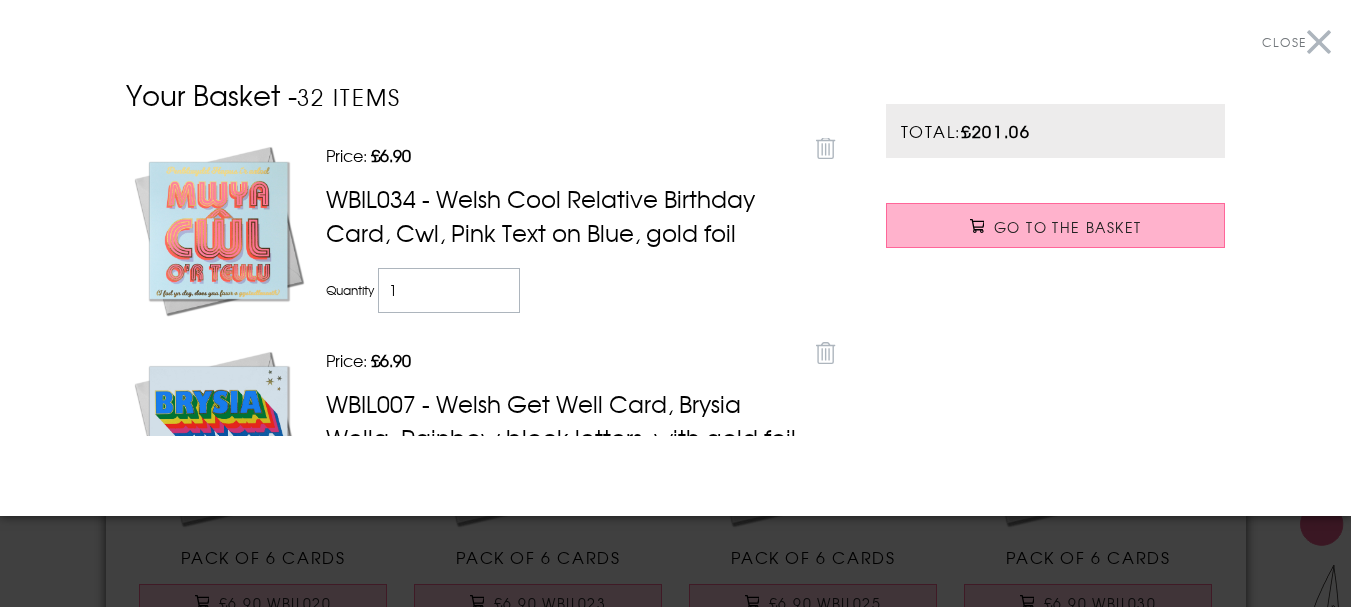 click on "Go to the Basket" at bounding box center [1067, 227] 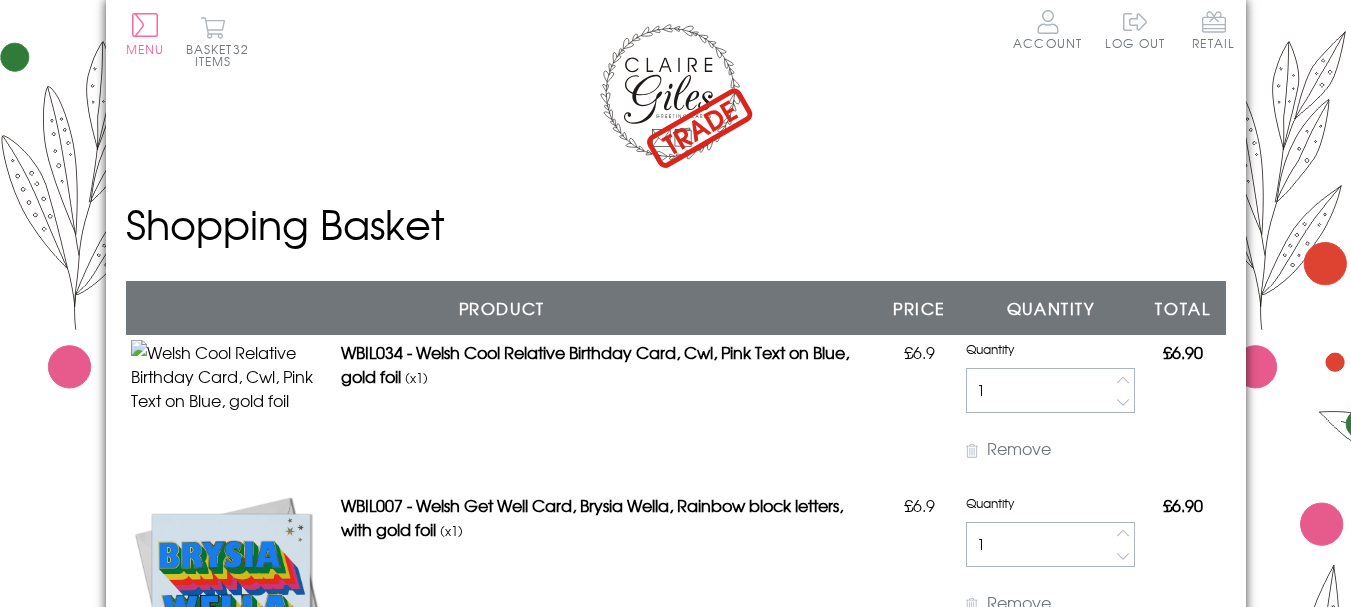 scroll, scrollTop: 0, scrollLeft: 0, axis: both 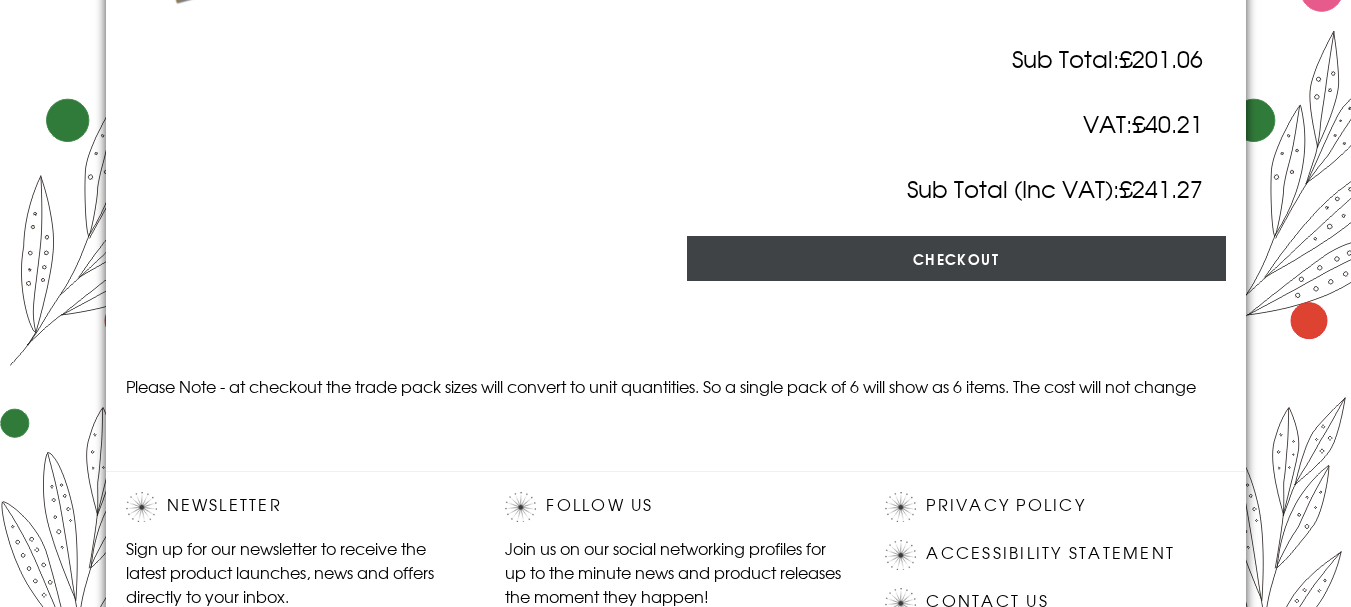 click on "Checkout" at bounding box center [956, 258] 